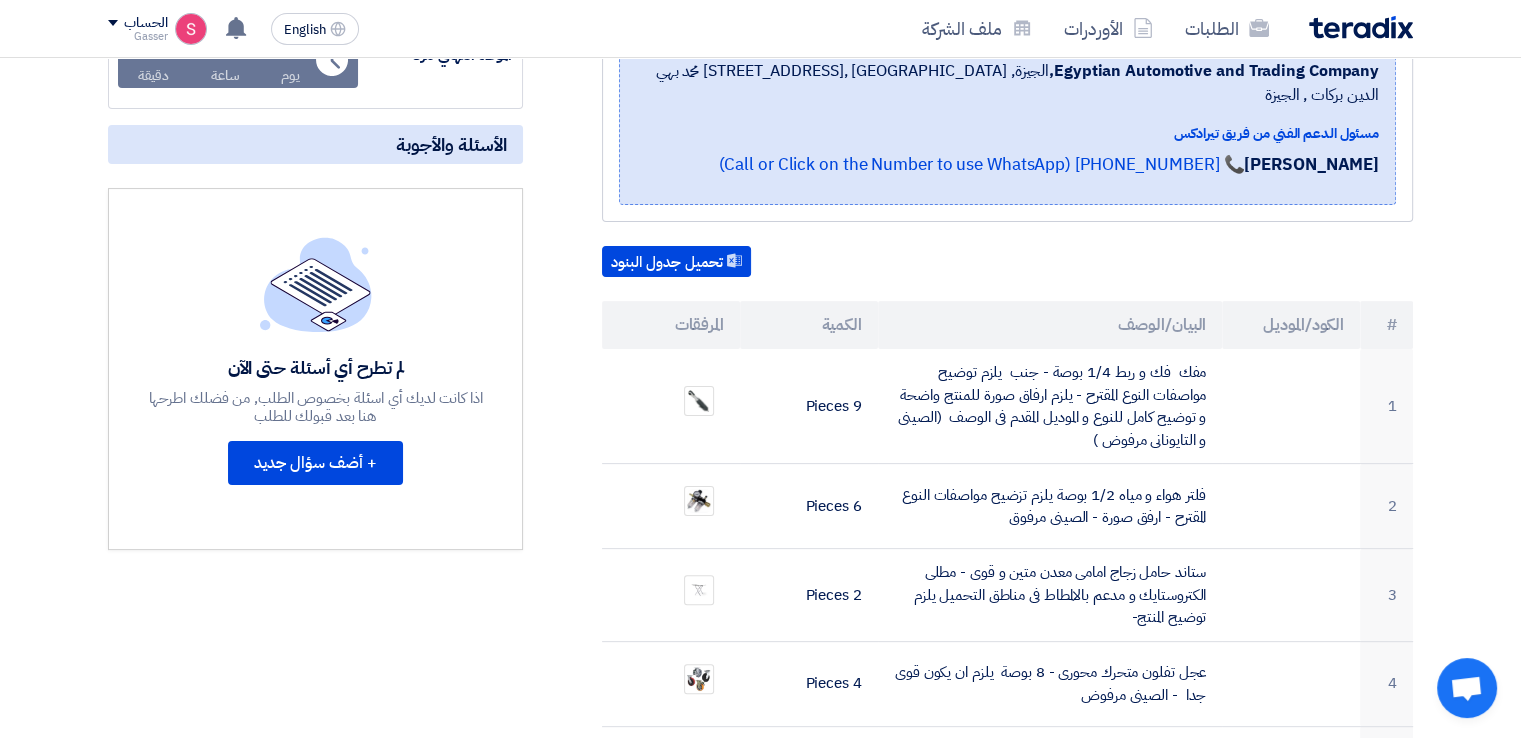 scroll, scrollTop: 0, scrollLeft: 0, axis: both 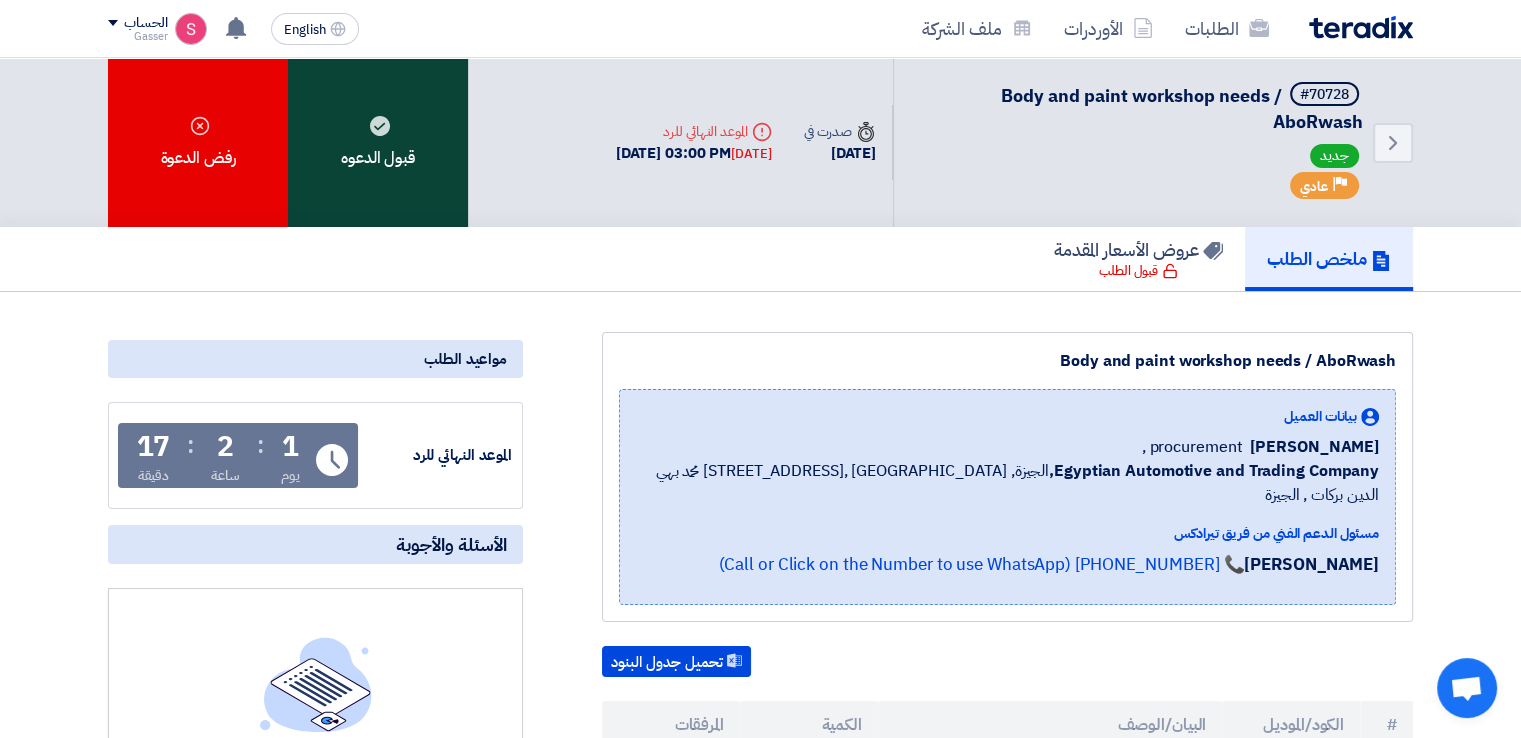 click on "قبول الدعوه" 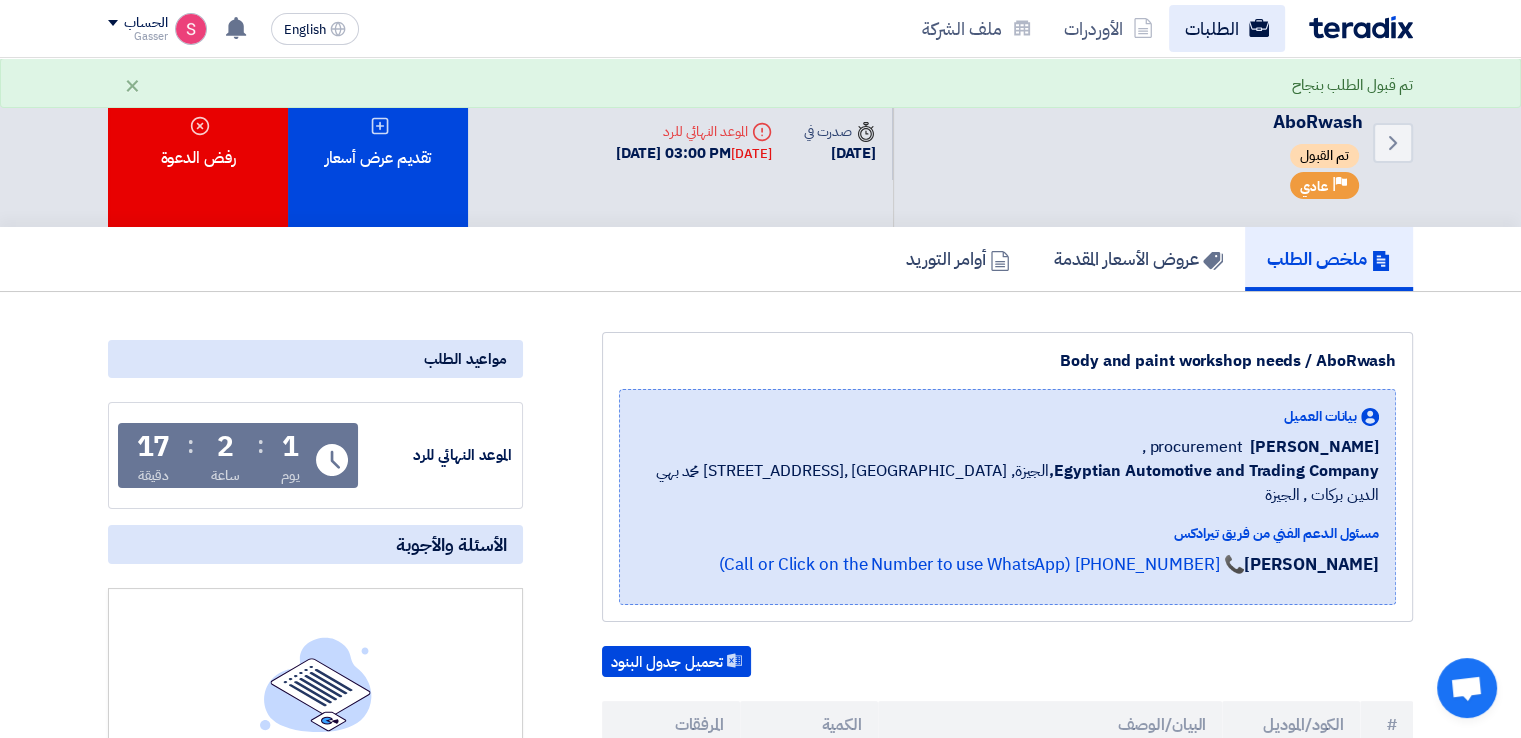 click on "الطلبات" 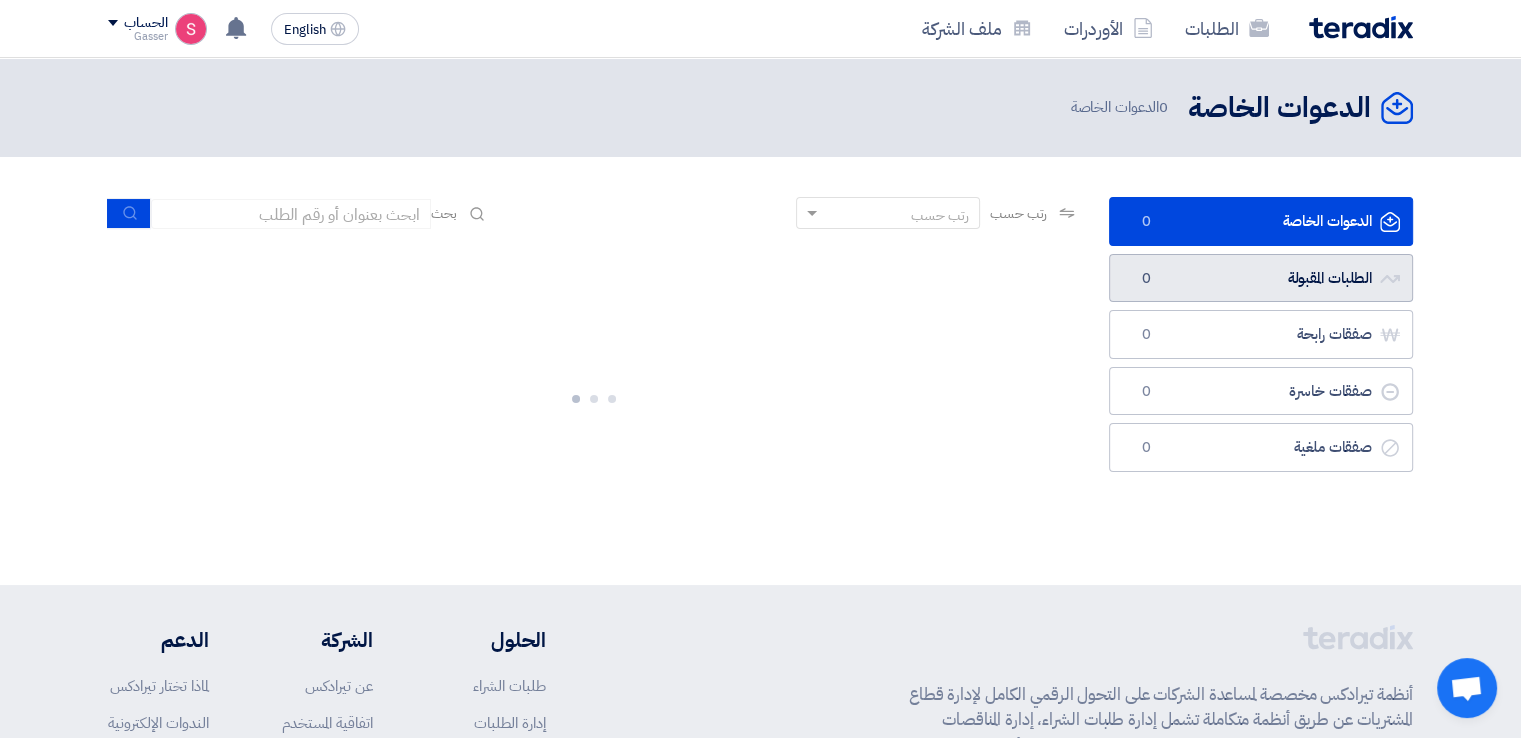 click on "الطلبات المقبولة
الطلبات المقبولة
0" 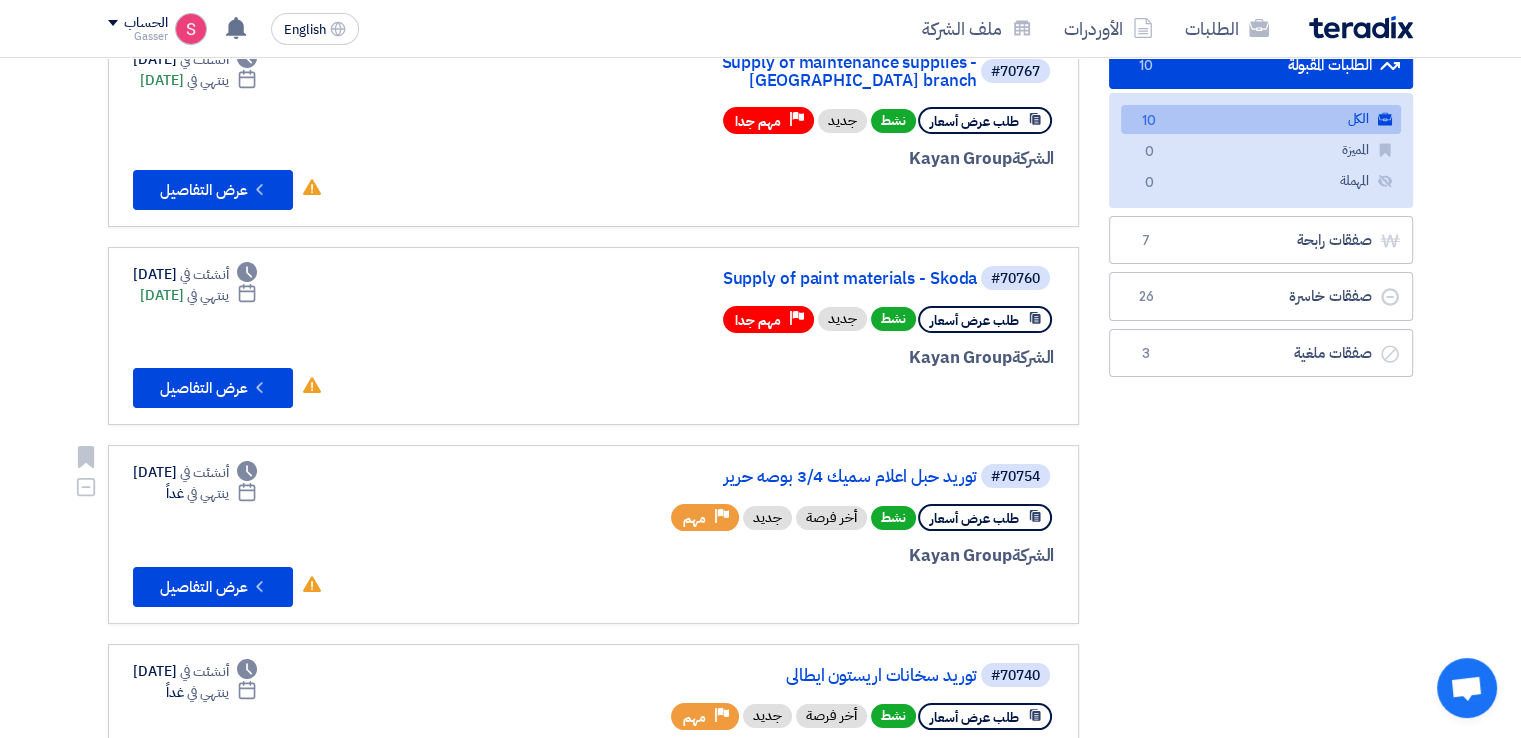 scroll, scrollTop: 400, scrollLeft: 0, axis: vertical 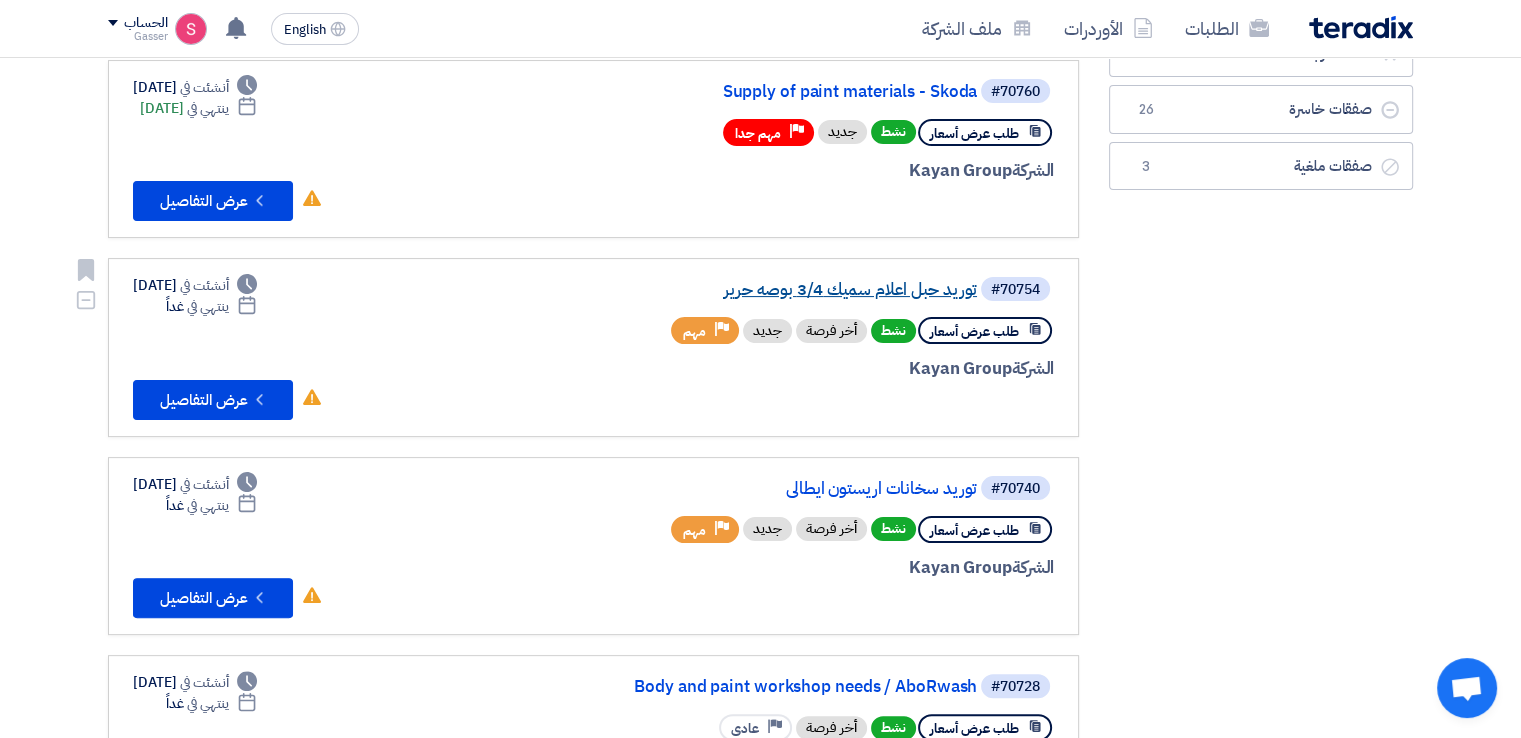click on "توريد حبل اعلام سميك 3/4 بوصه حرير" 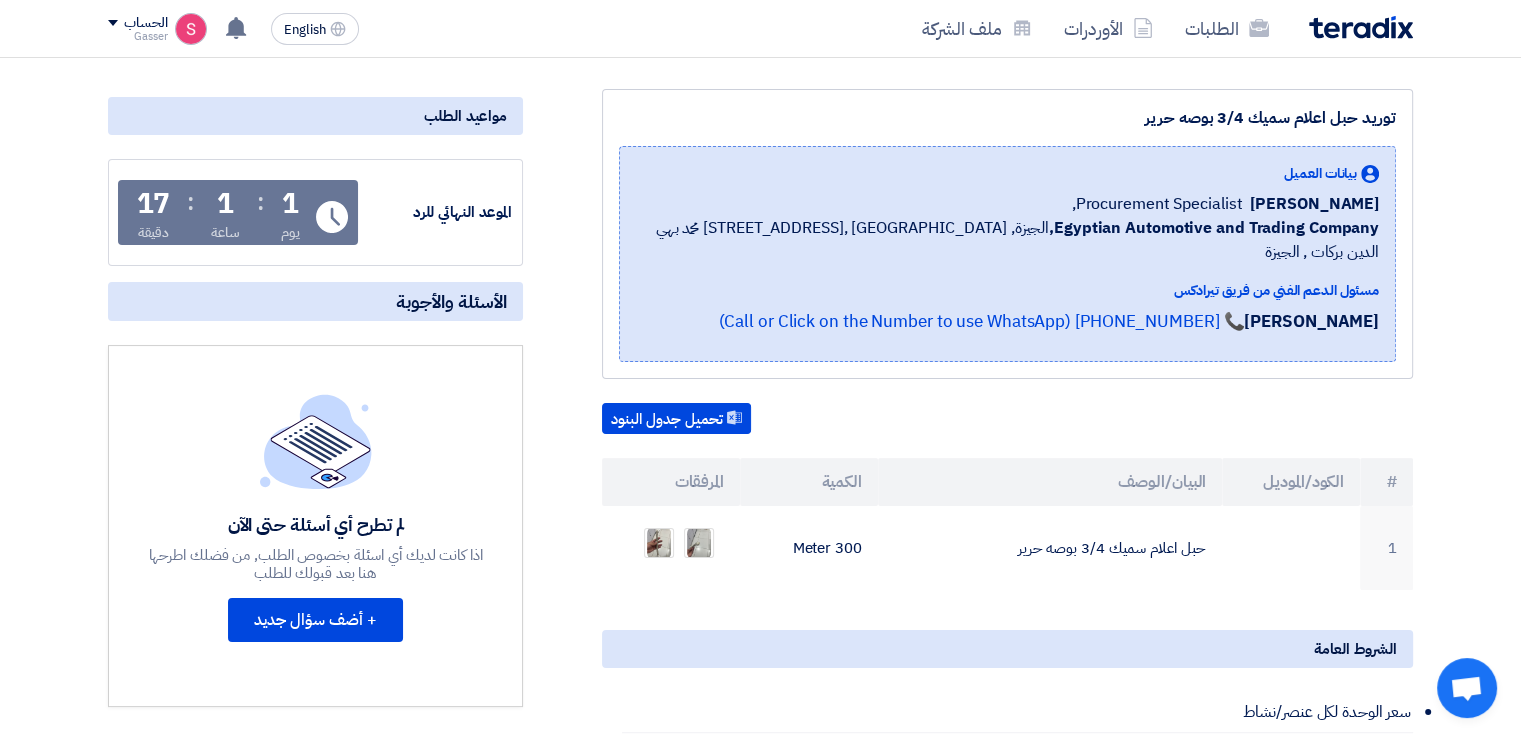 scroll, scrollTop: 100, scrollLeft: 0, axis: vertical 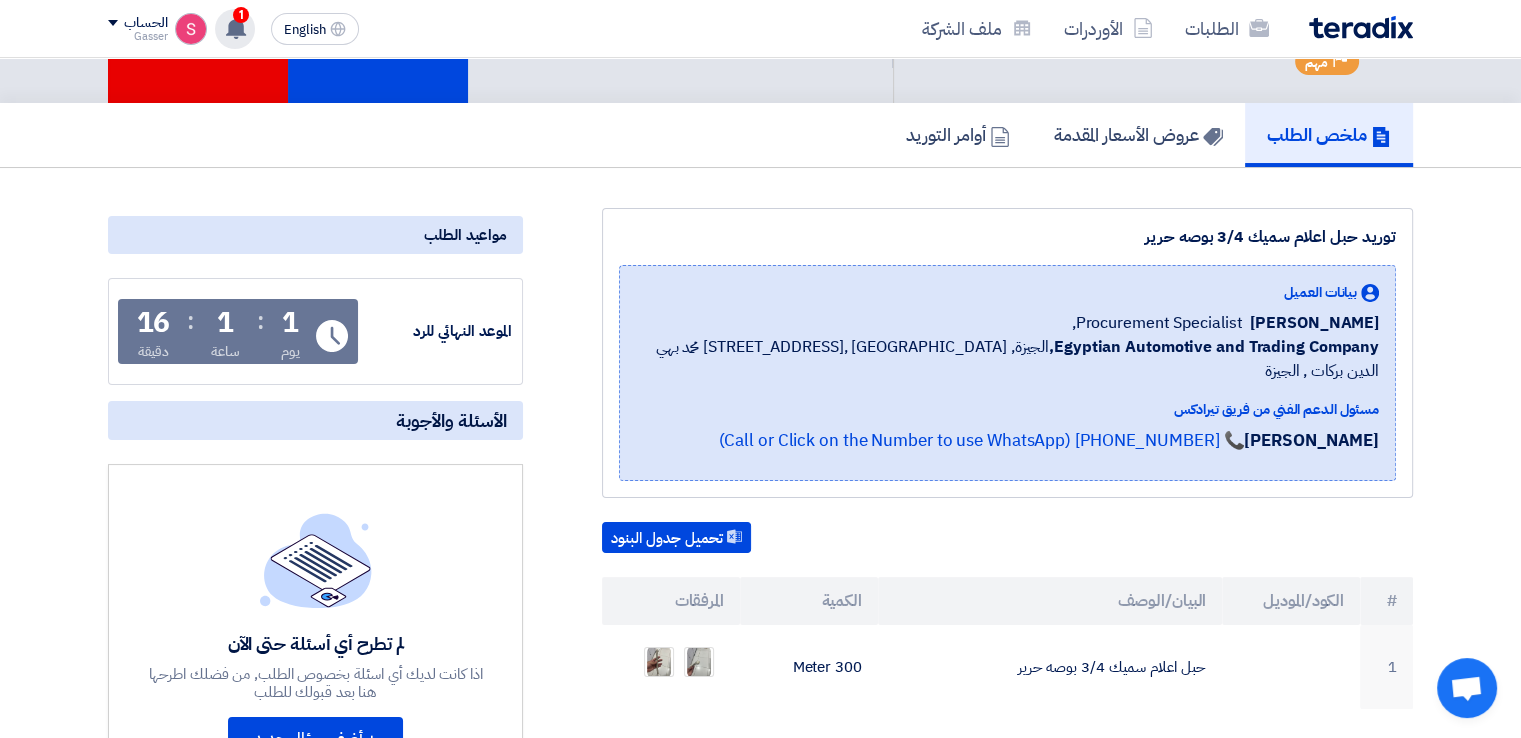 click 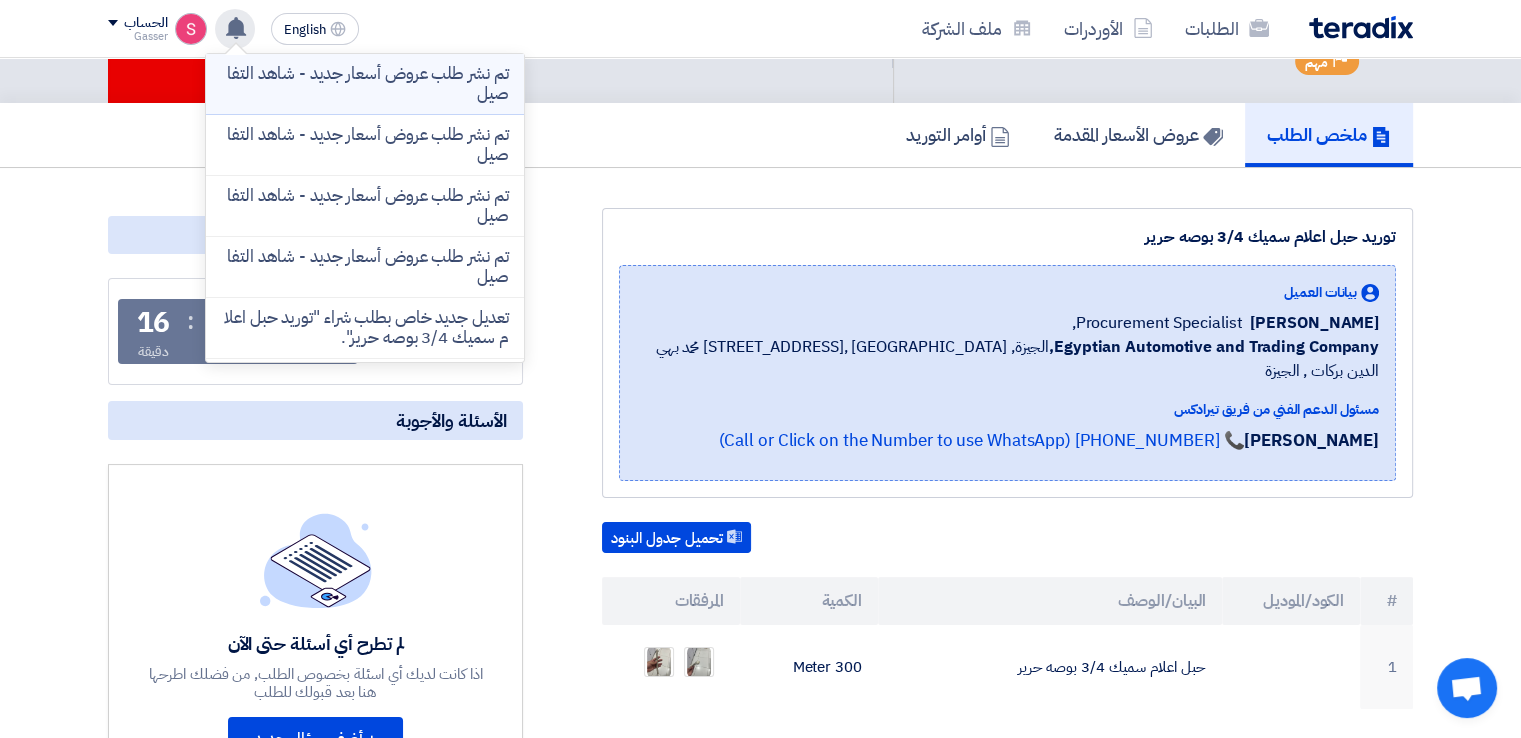 click on "تم نشر طلب عروض أسعار جديد - شاهد التفاصيل" 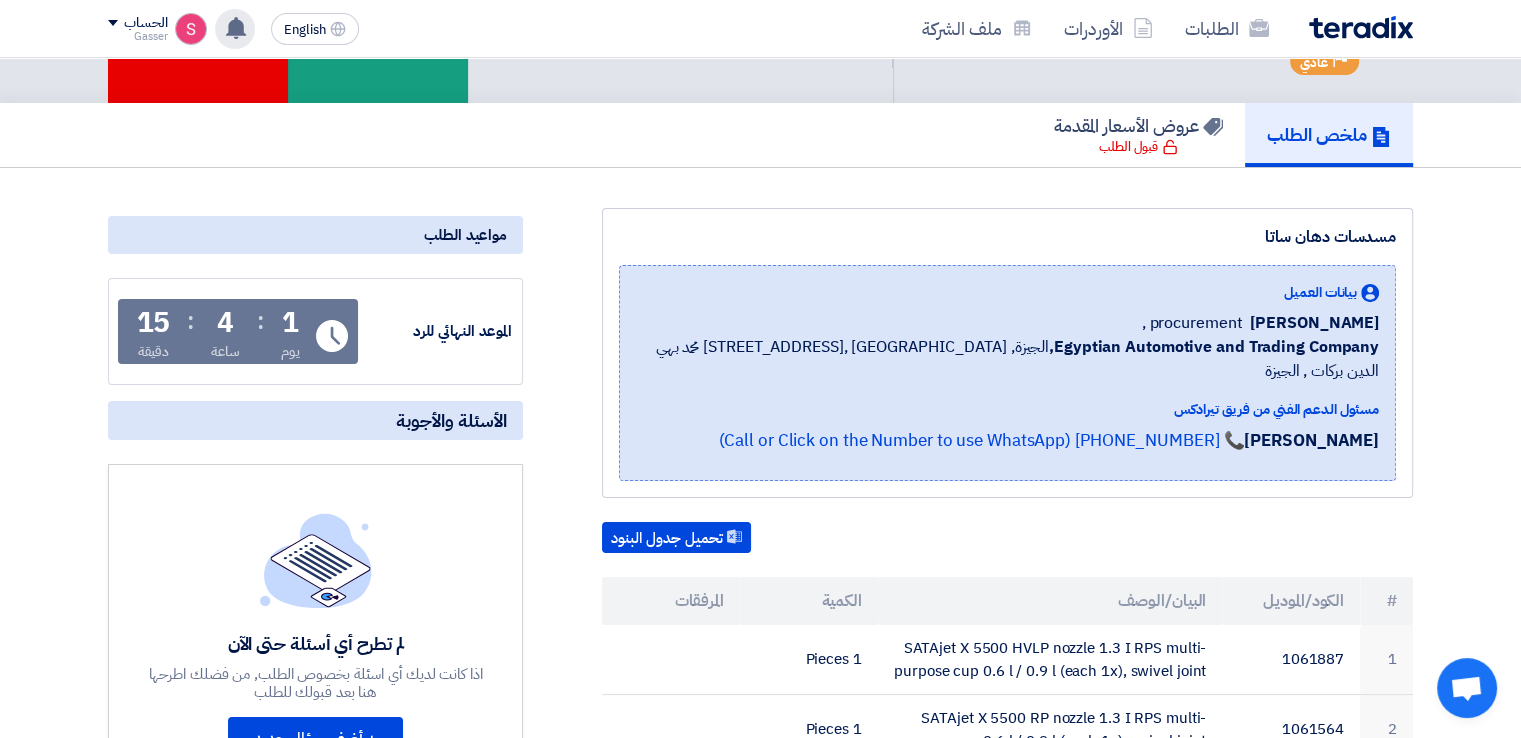 scroll, scrollTop: 200, scrollLeft: 0, axis: vertical 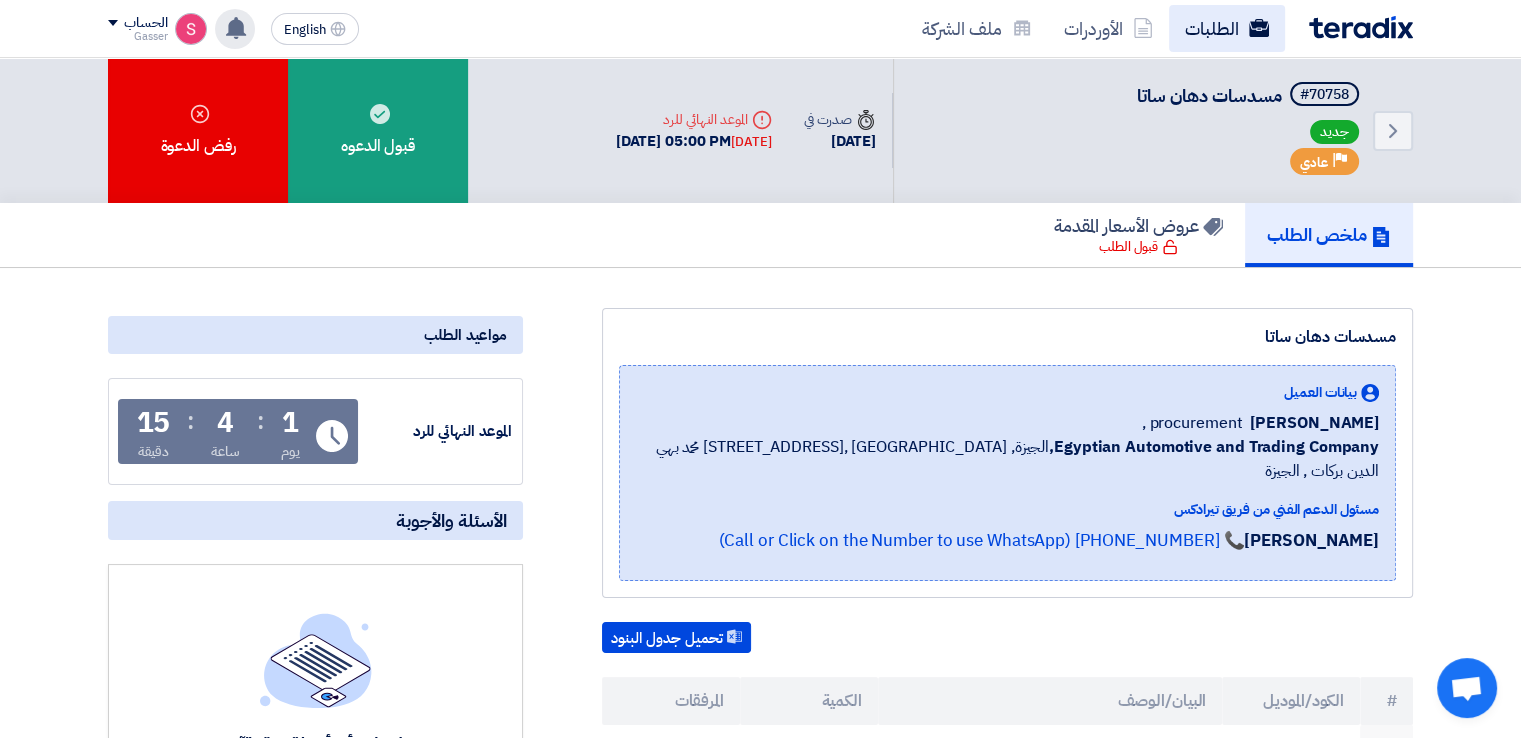 click on "الطلبات" 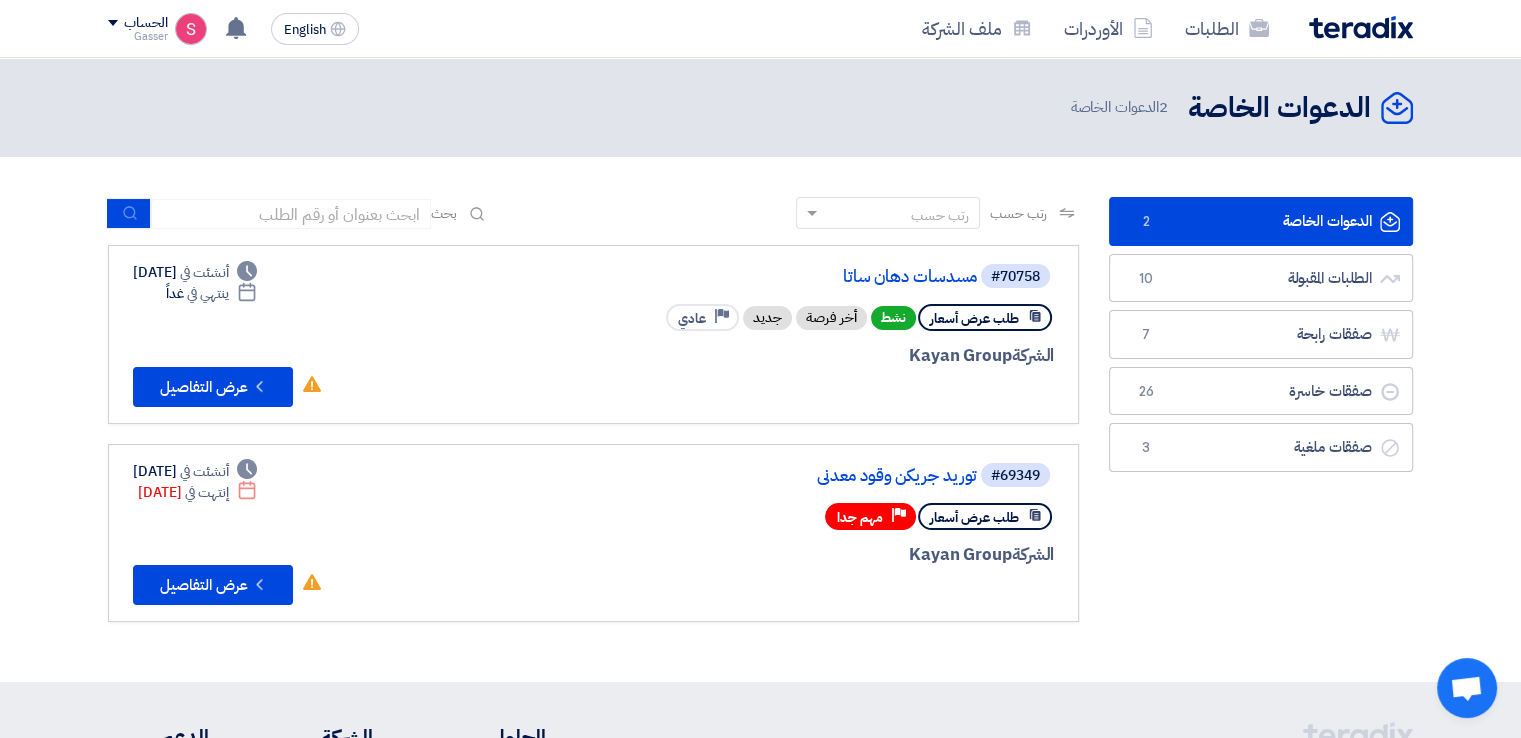 click on "الدعوات الخاصة
الدعوات الخاصة
2" 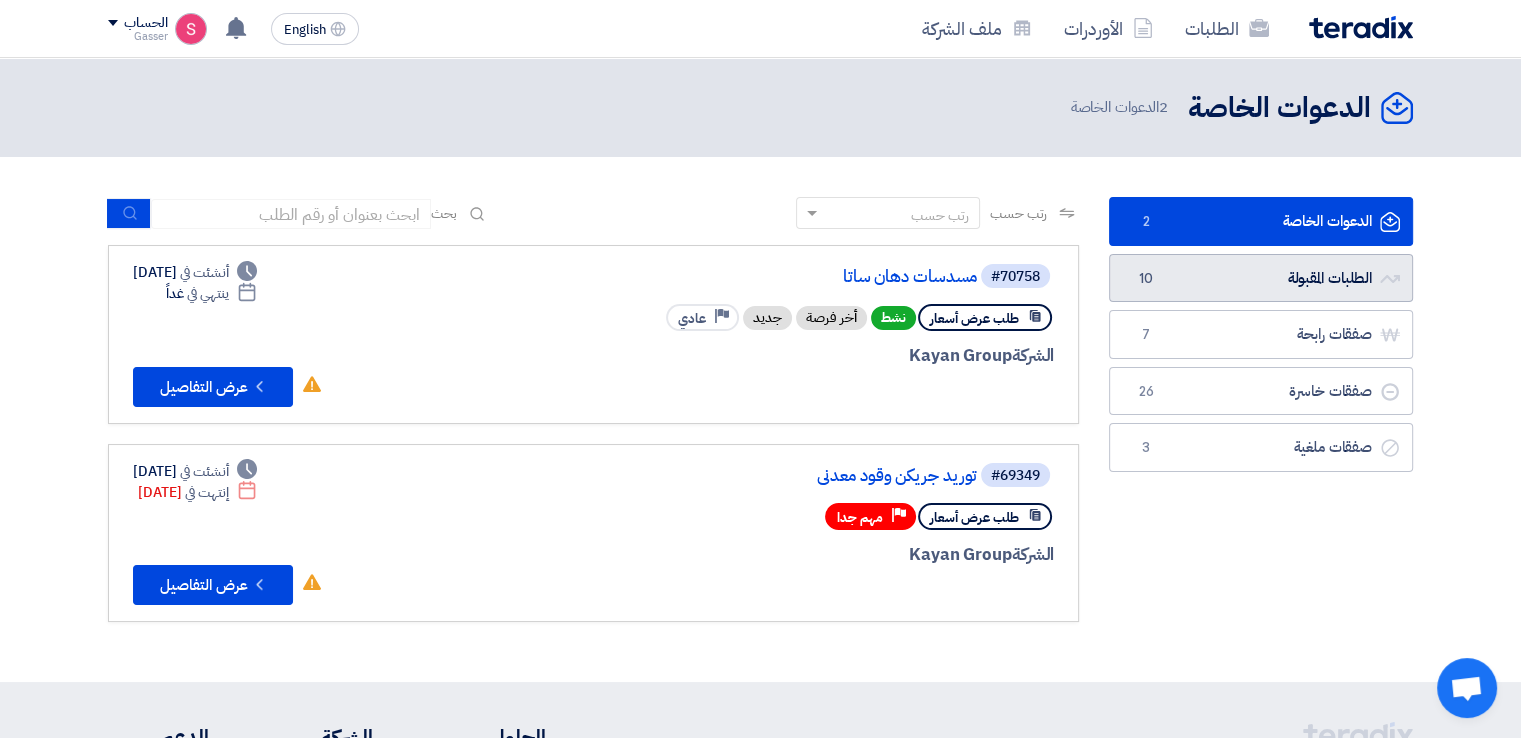 click on "الطلبات المقبولة
الطلبات المقبولة
10" 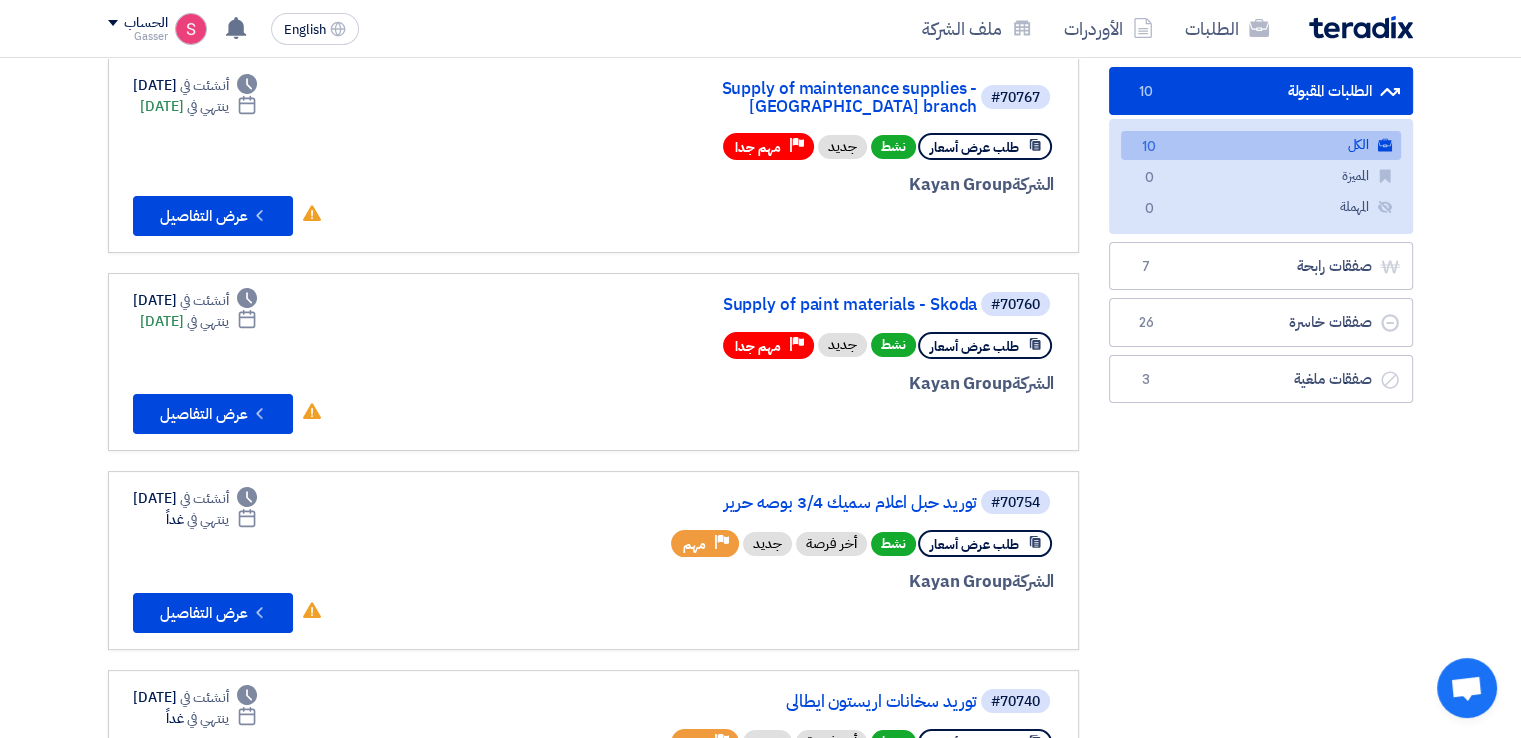 scroll, scrollTop: 200, scrollLeft: 0, axis: vertical 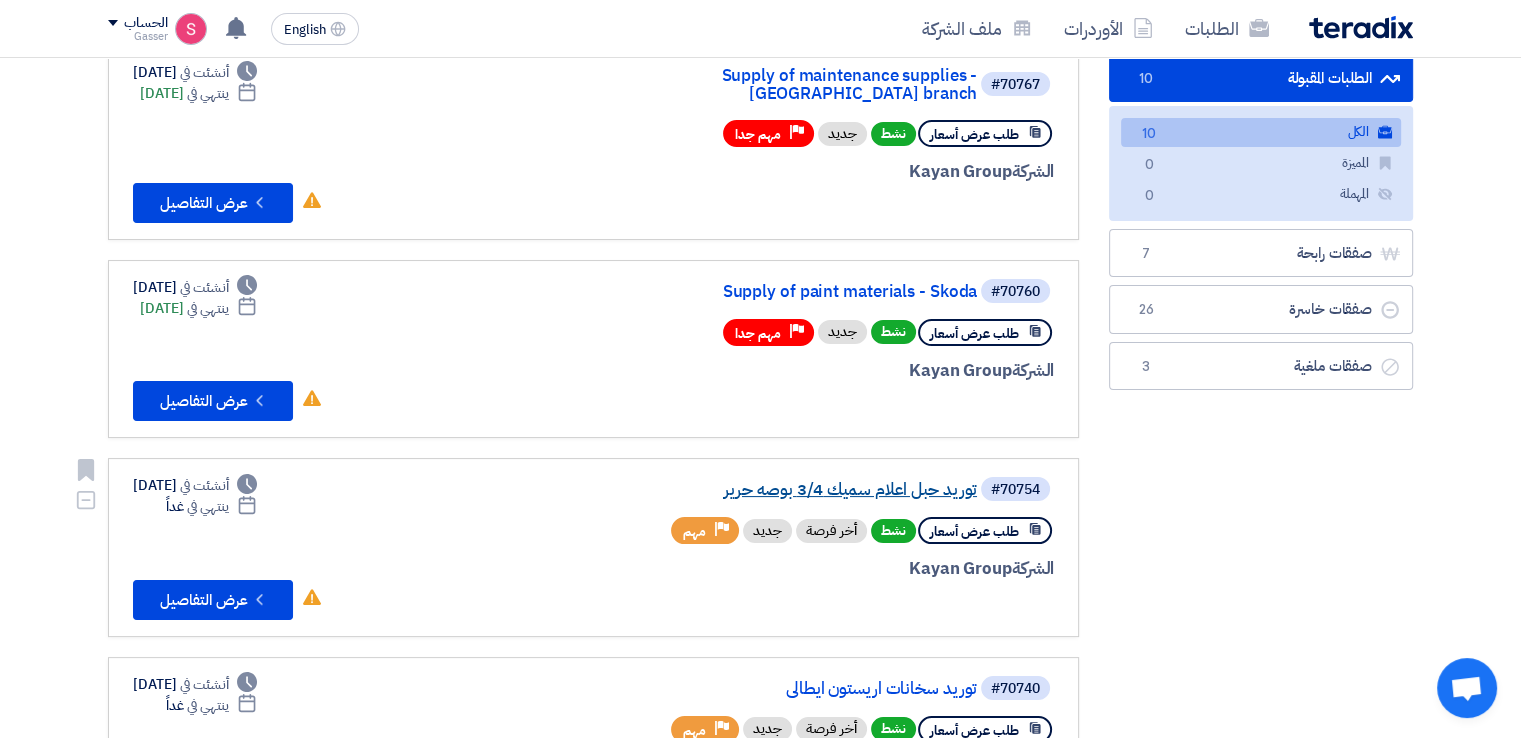 click on "توريد حبل اعلام سميك 3/4 بوصه حرير" 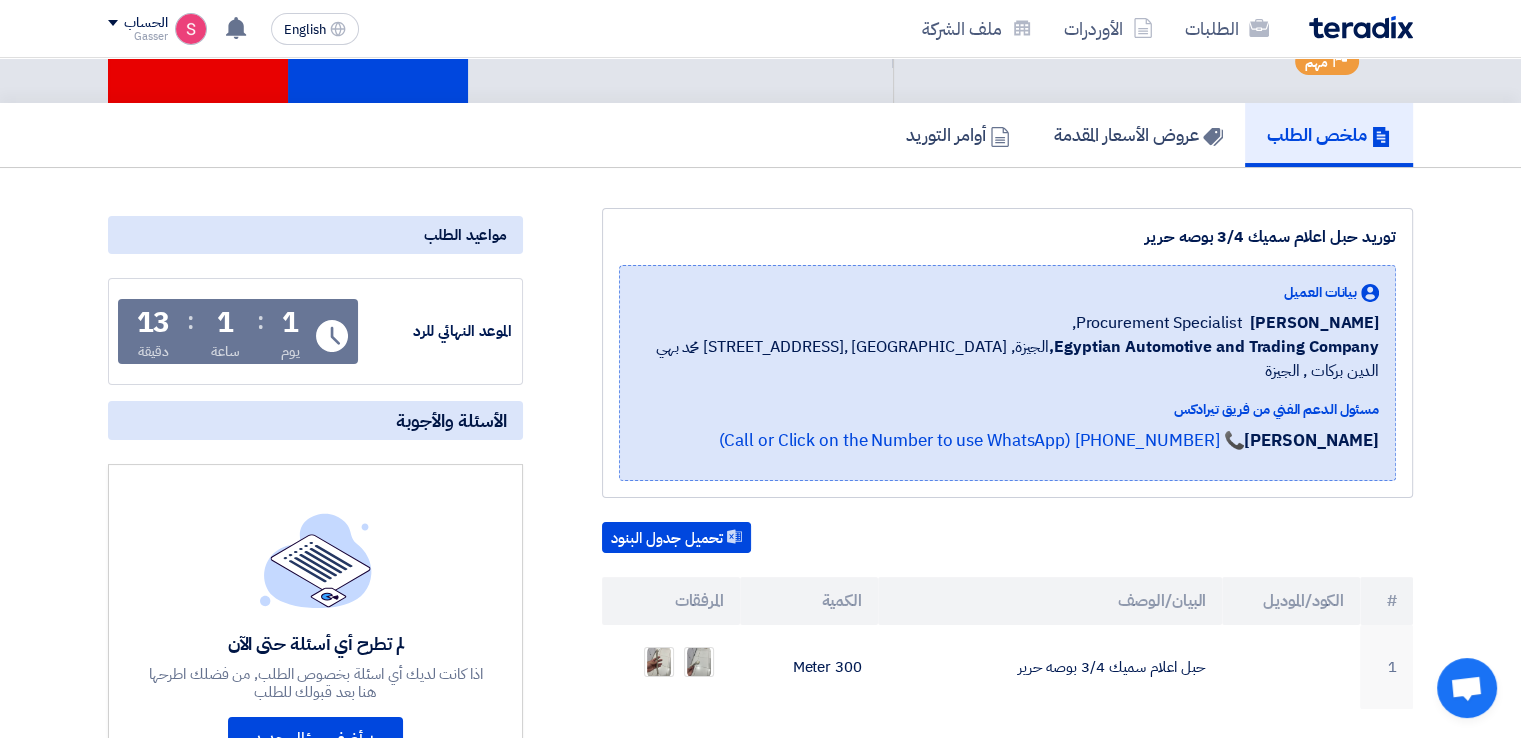 scroll, scrollTop: 0, scrollLeft: 0, axis: both 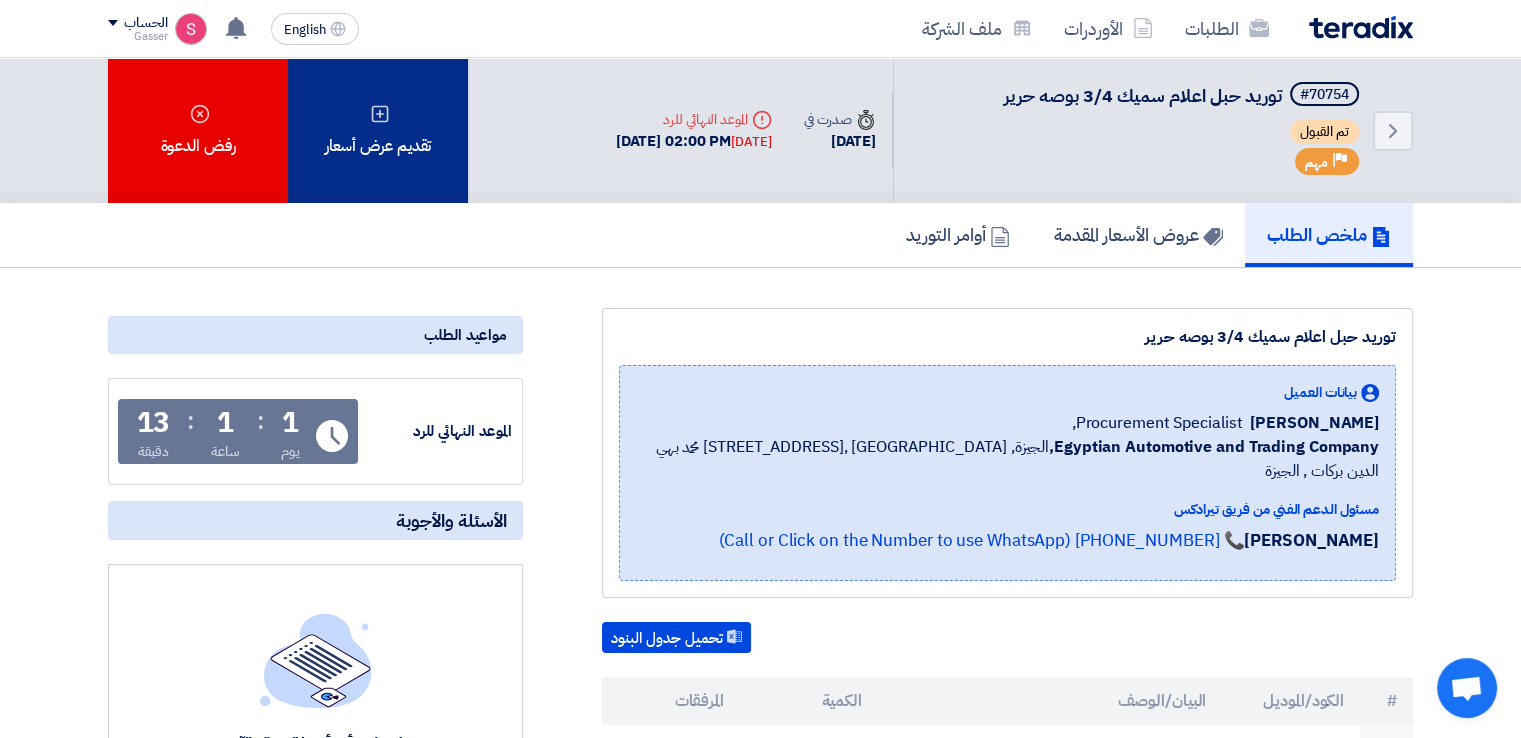 click on "تقديم عرض أسعار" 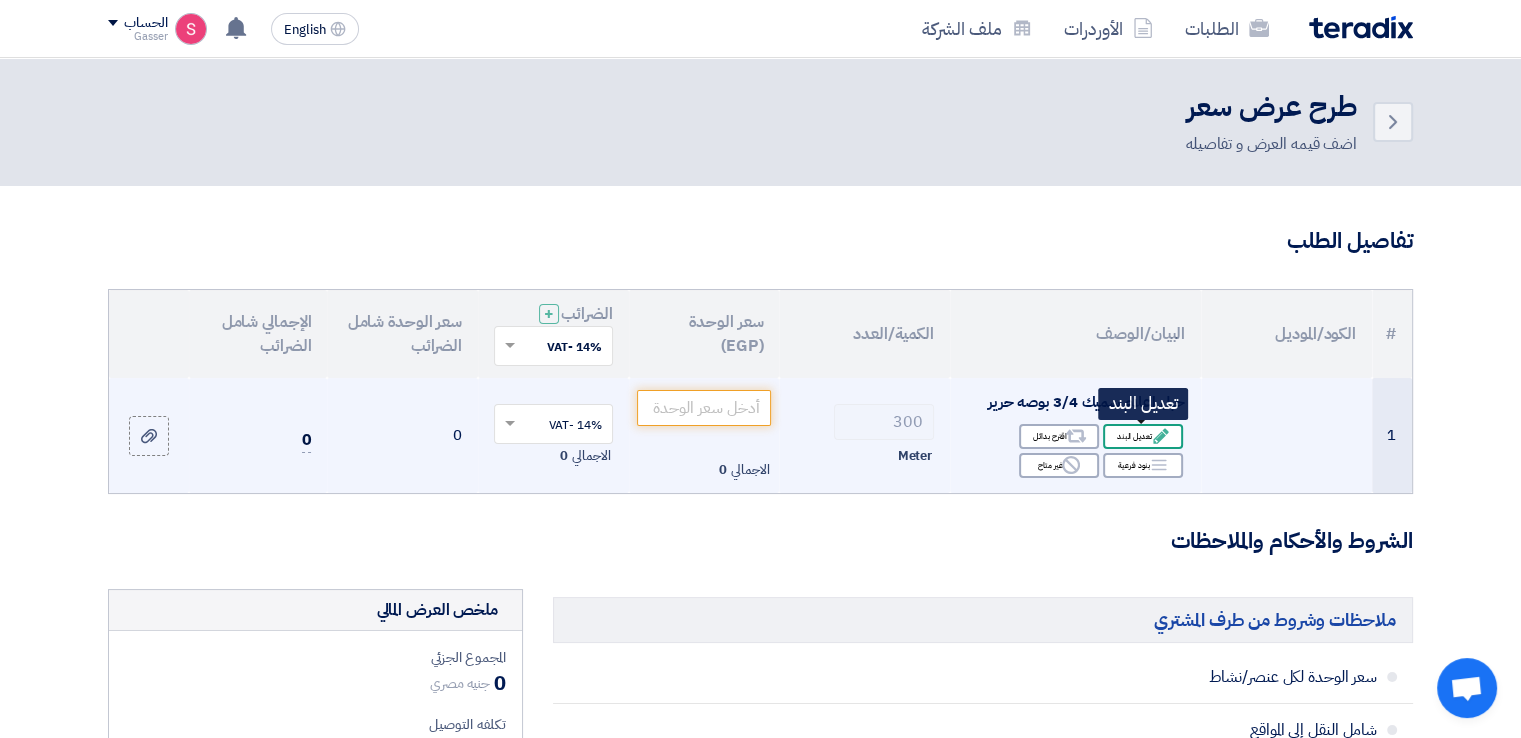 click on "Edit
تعديل البند" 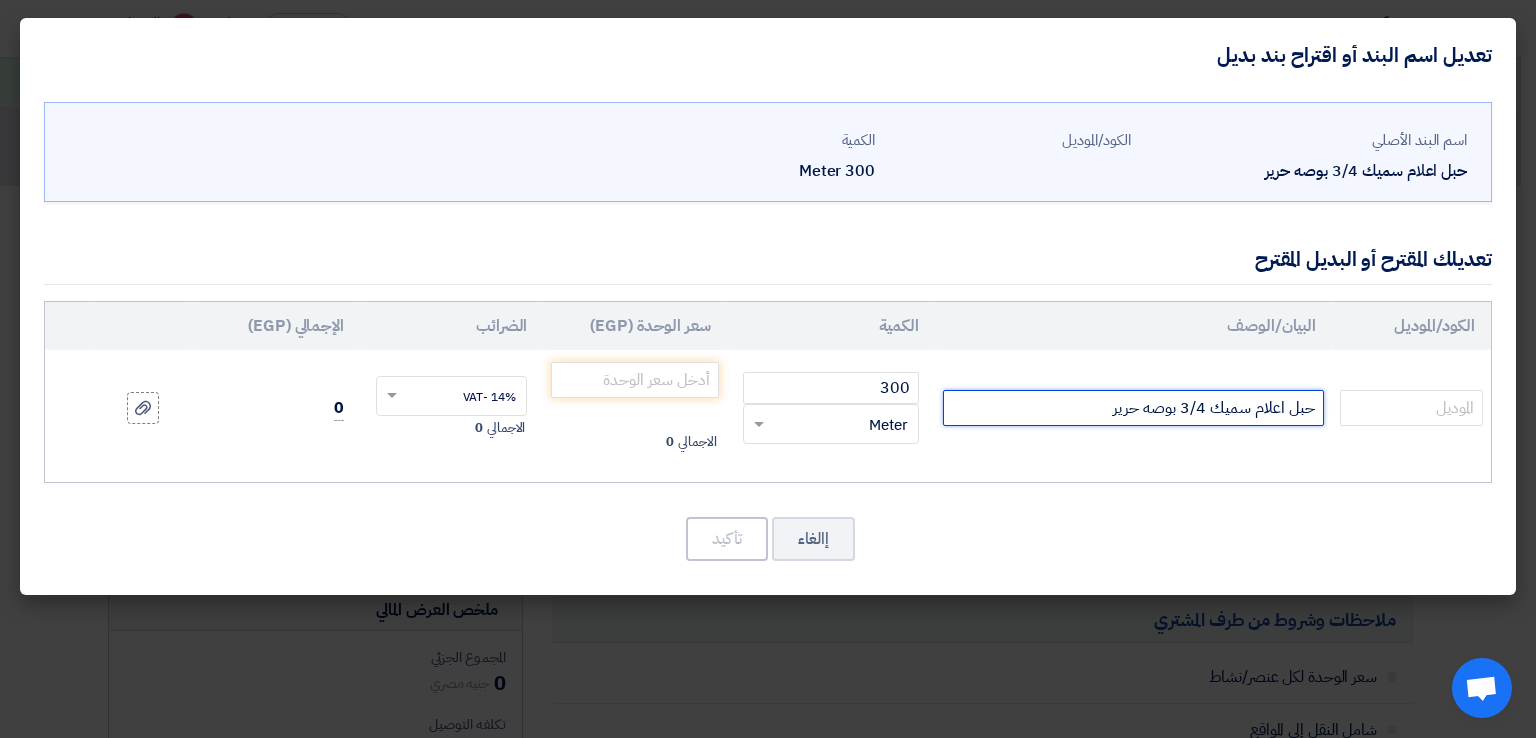 click on "حبل اعلام سميك 3/4 بوصه حرير" 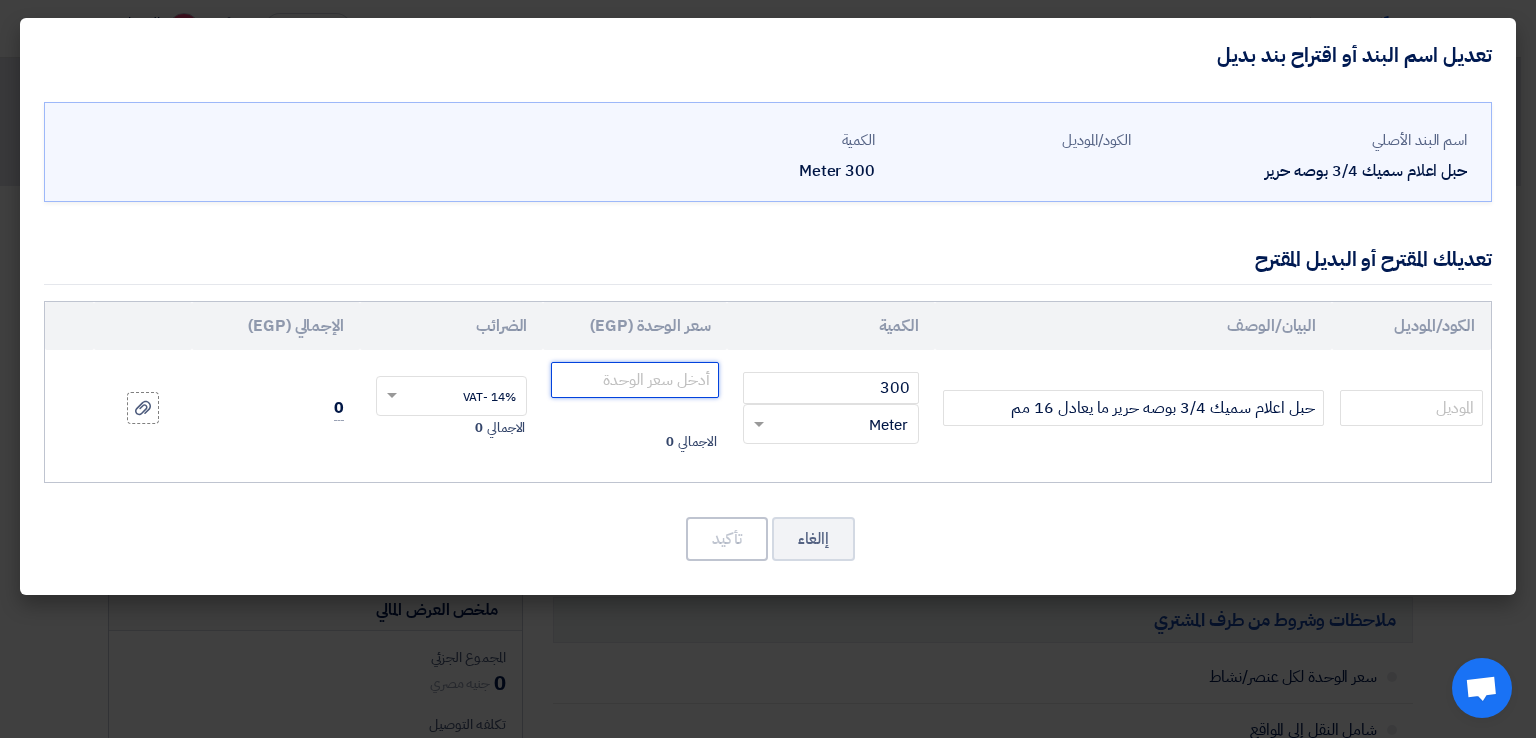 click 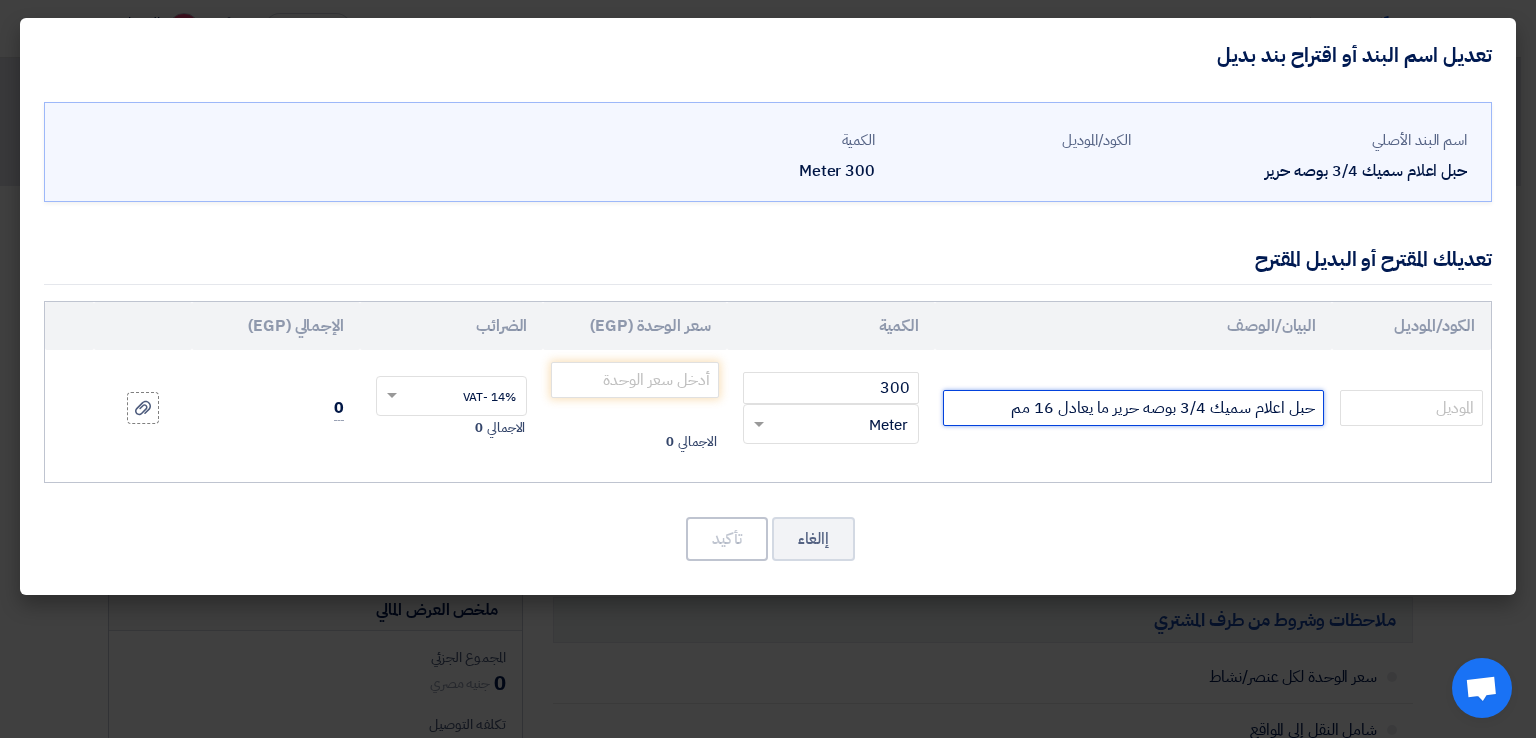 click on "حبل اعلام سميك 3/4 بوصه حرير ما يعادل 16 مم" 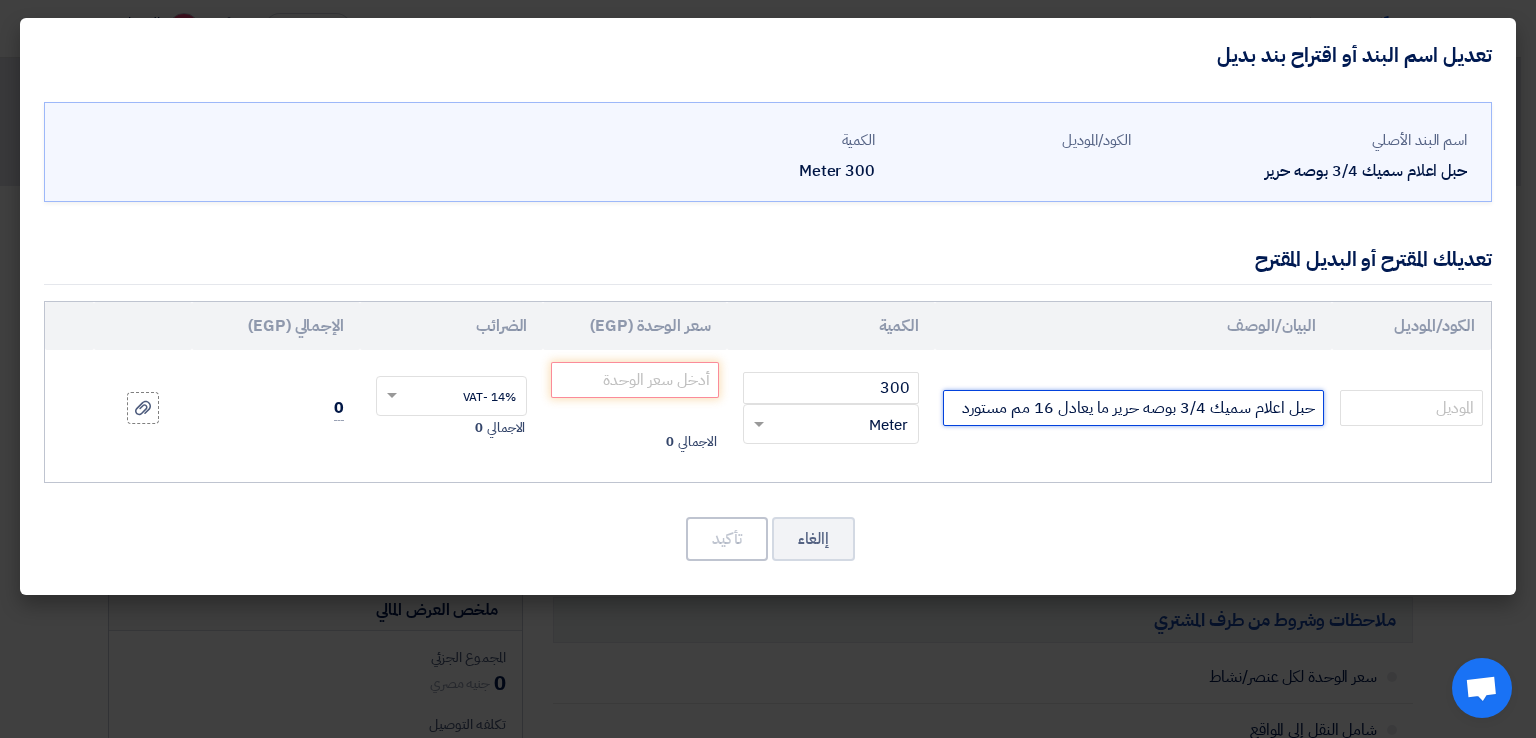 type on "حبل اعلام سميك 3/4 بوصه حرير ما يعادل 16 مم مستورد" 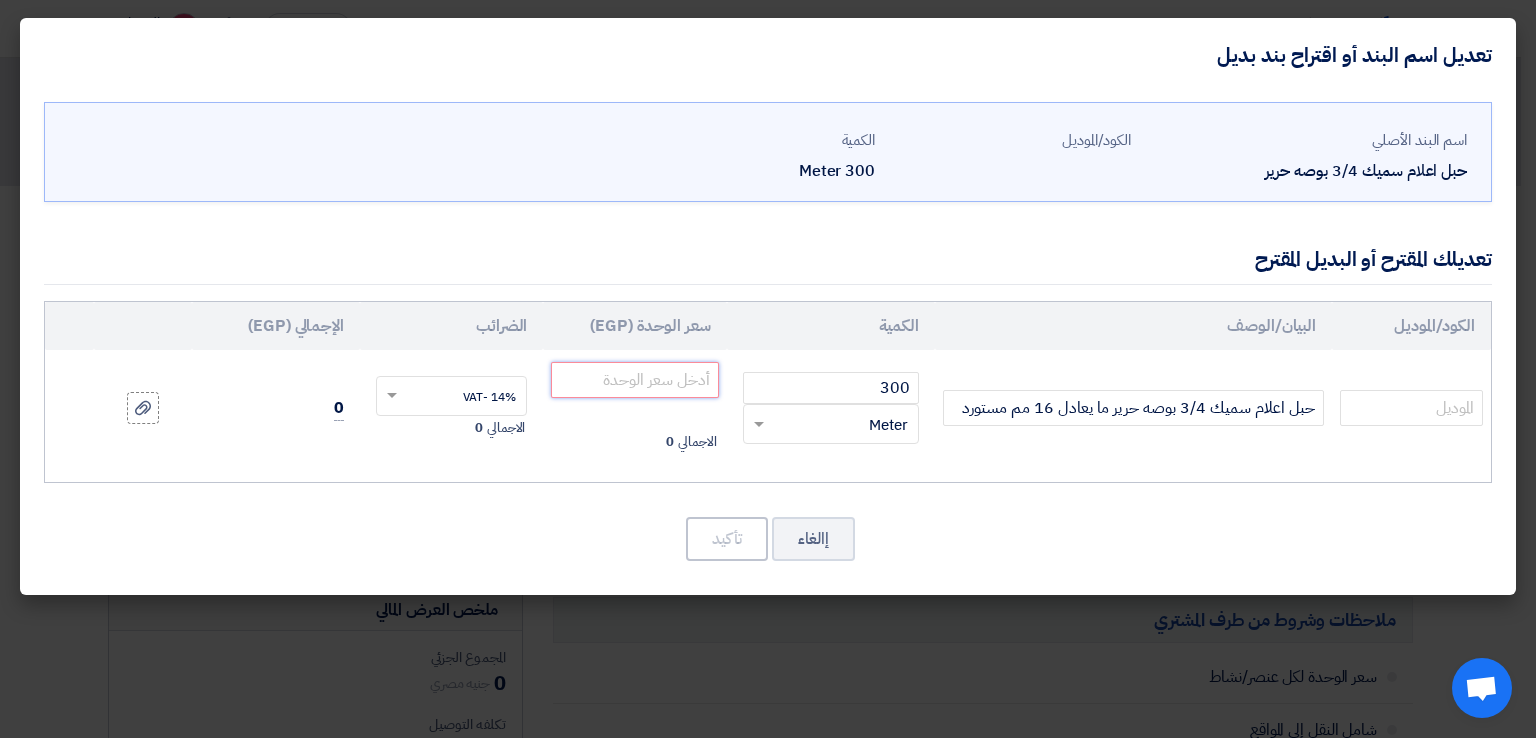 click 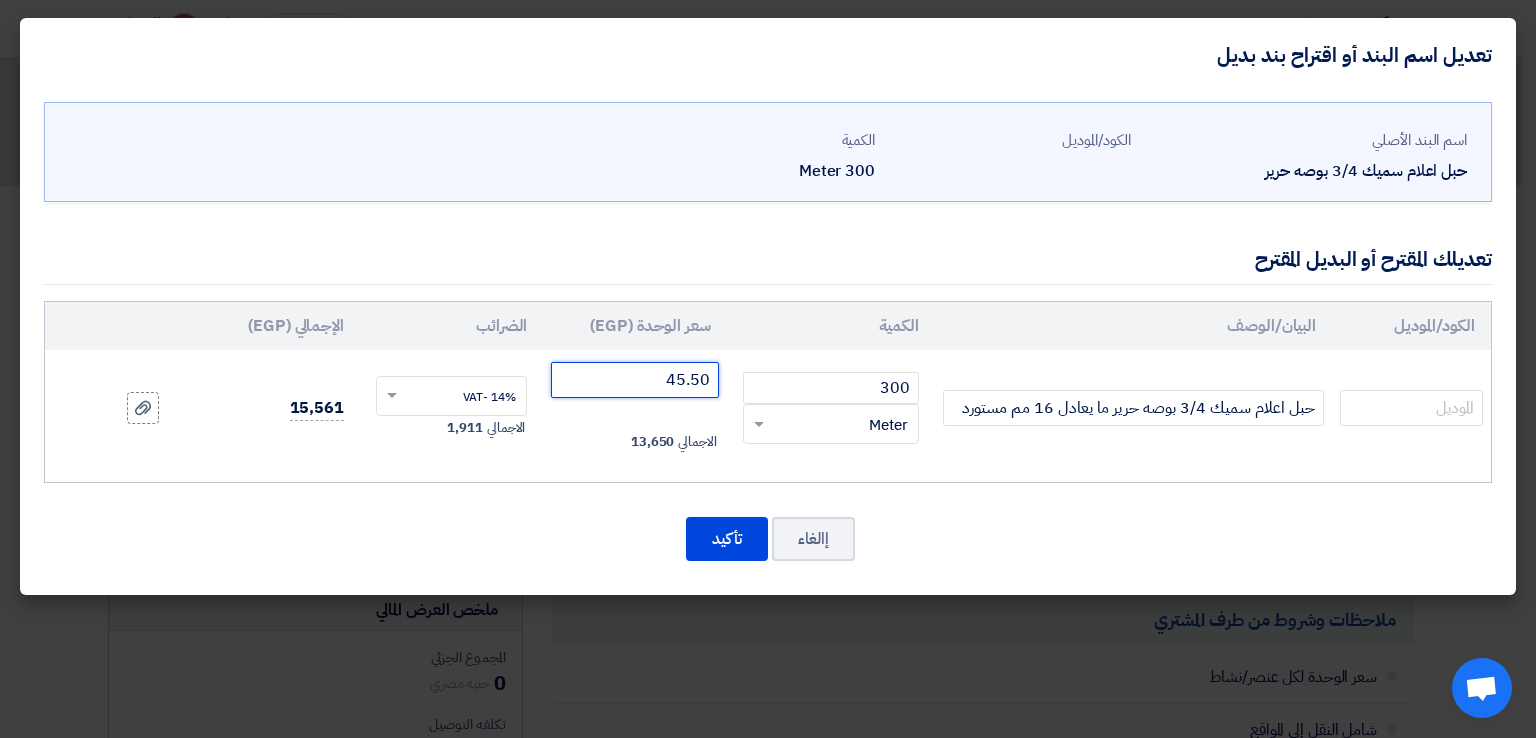 type on "45.50" 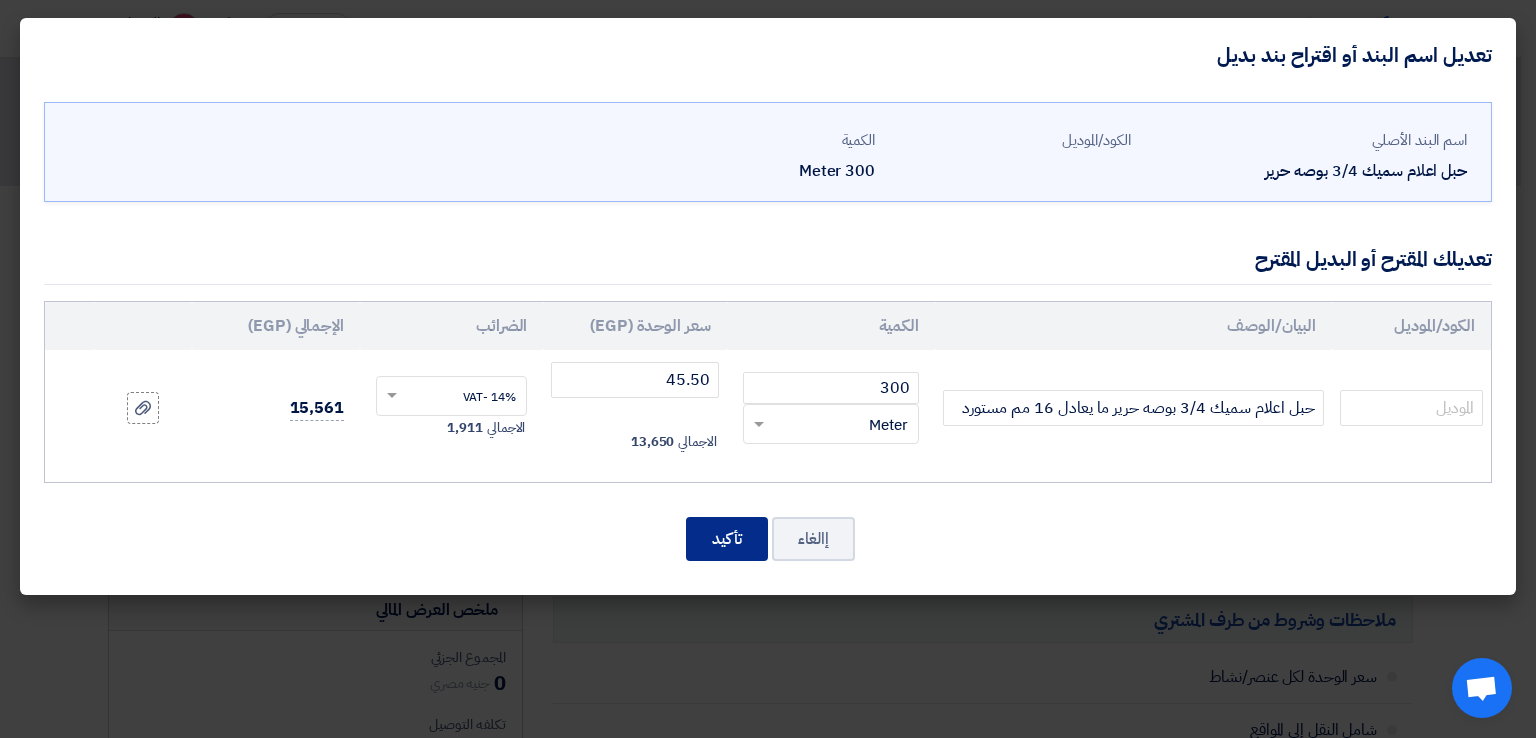 click on "تأكيد" 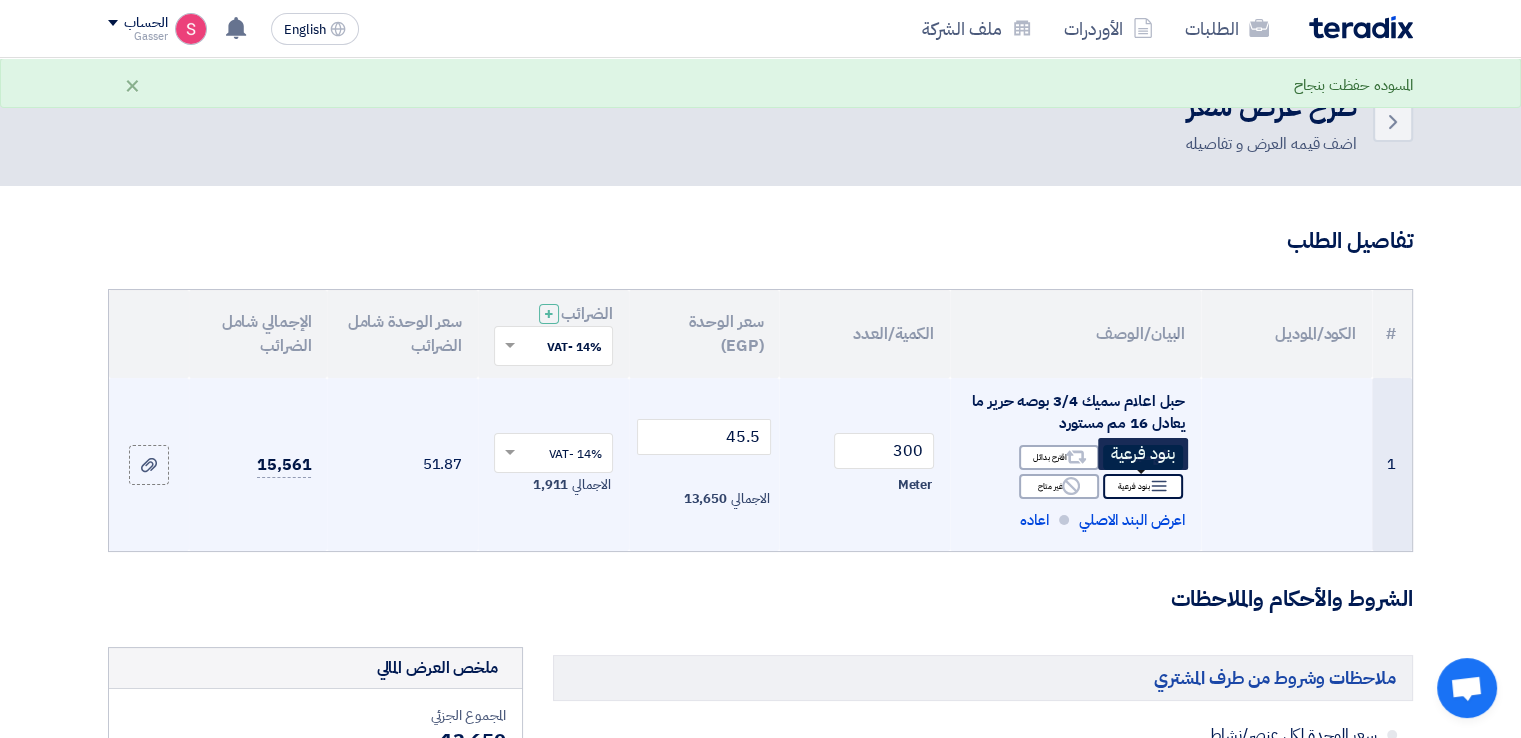 click on "Breakdown" 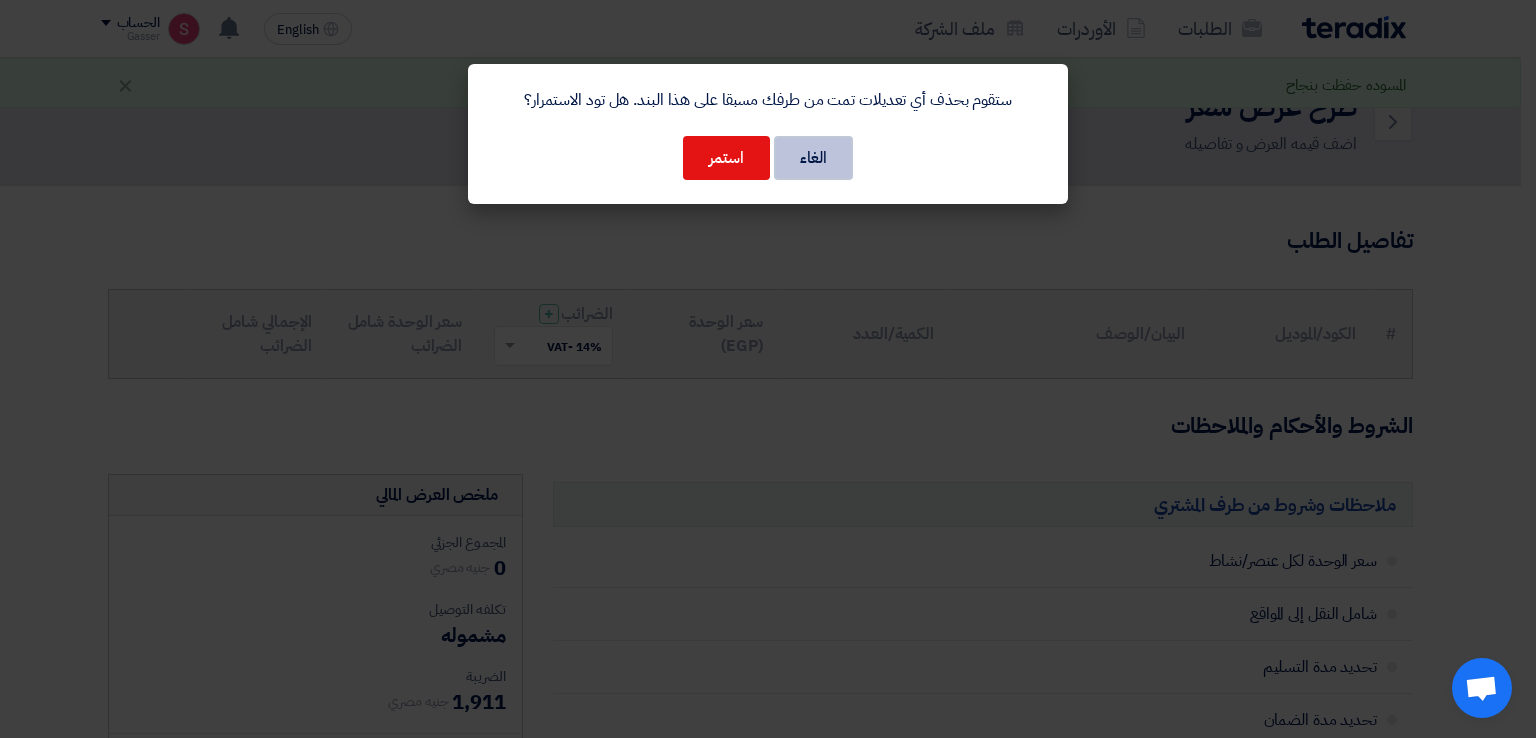click on "الغاء" 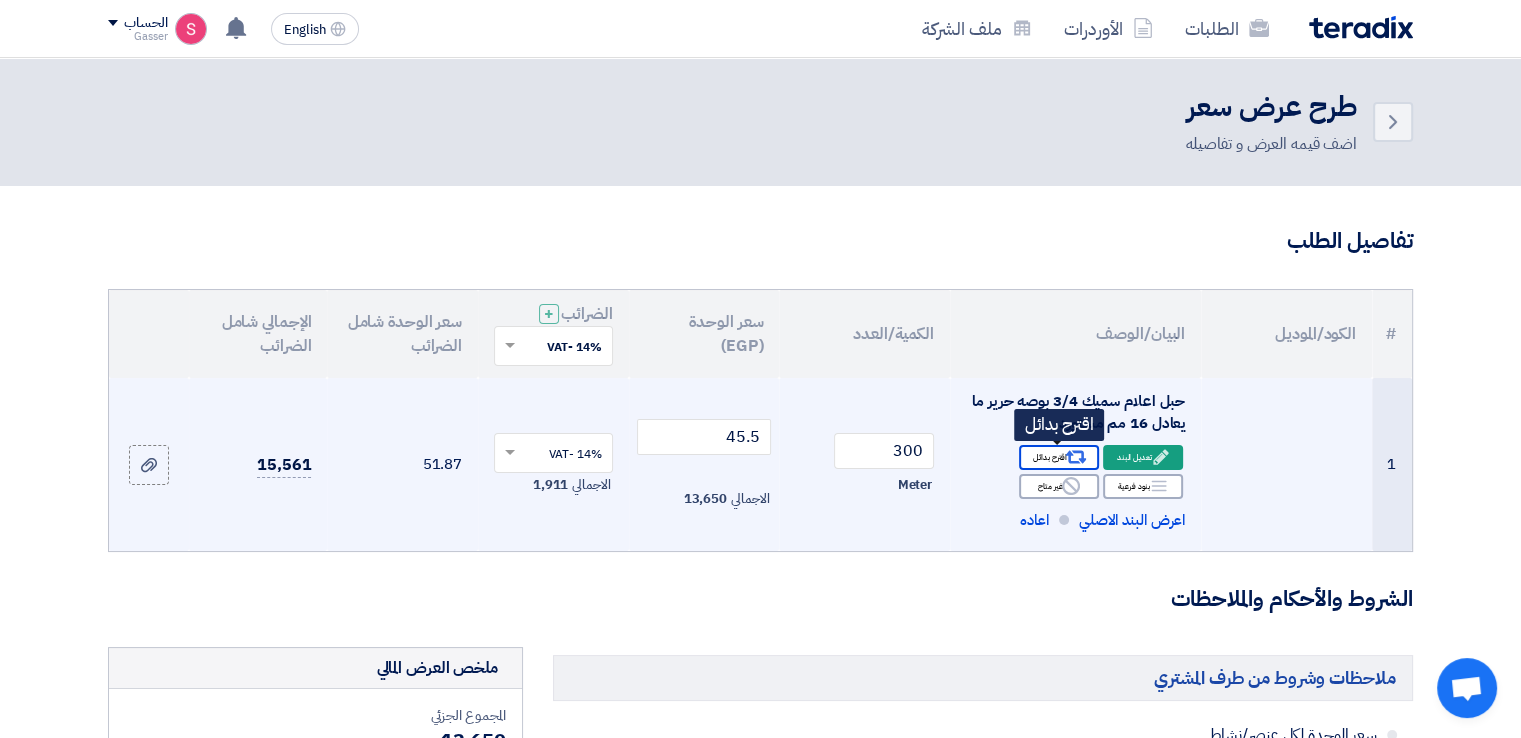 click on "Alternative
اقترح بدائل" 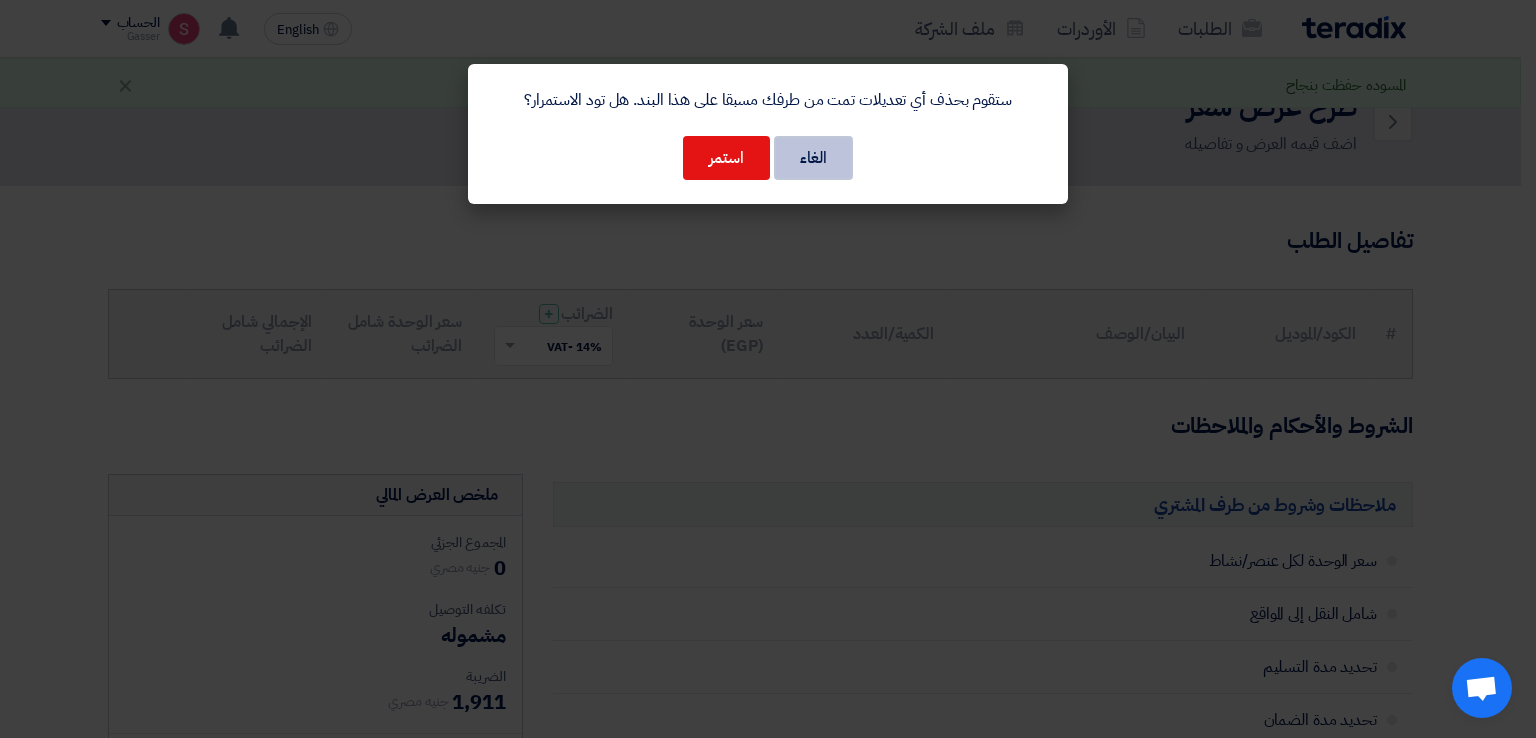 click on "الغاء" 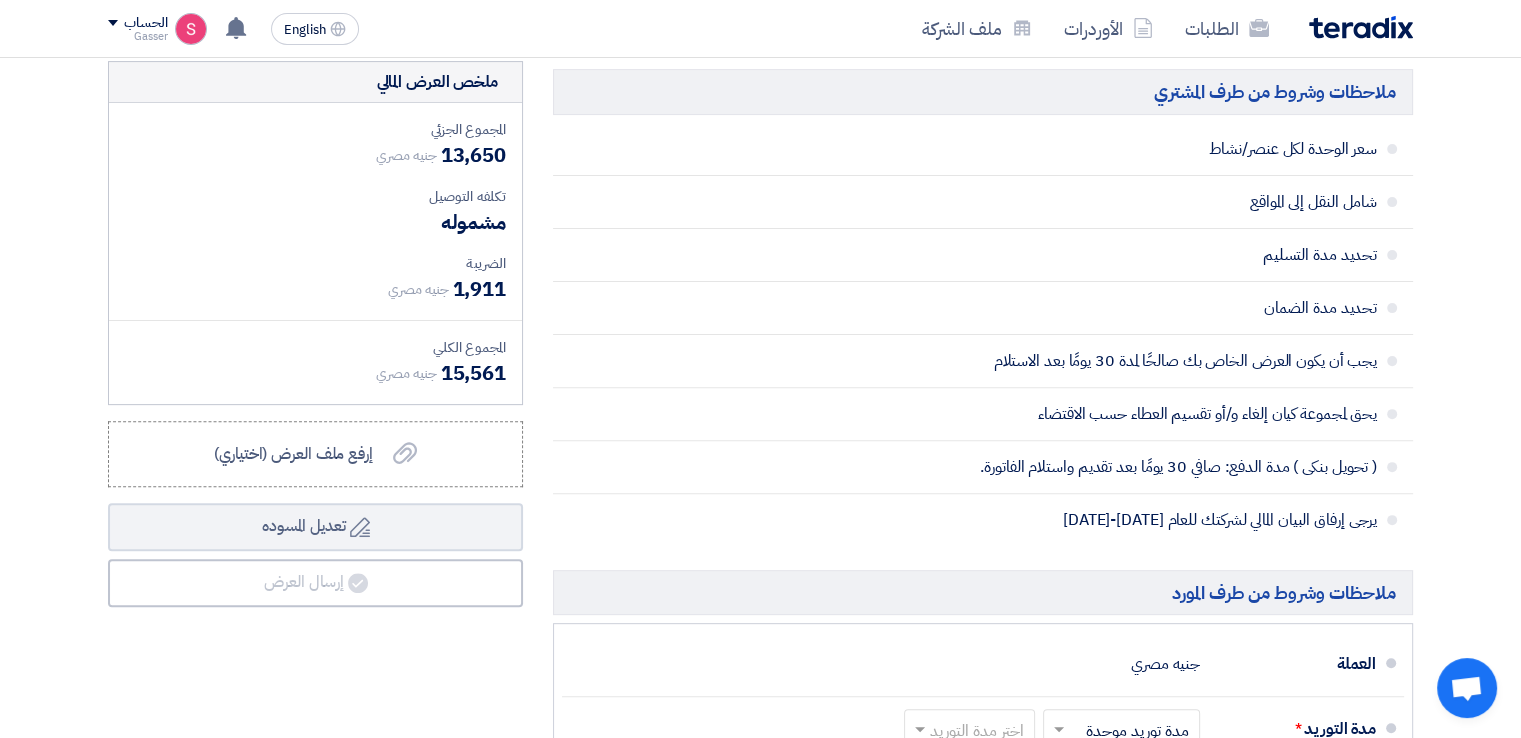 scroll, scrollTop: 800, scrollLeft: 0, axis: vertical 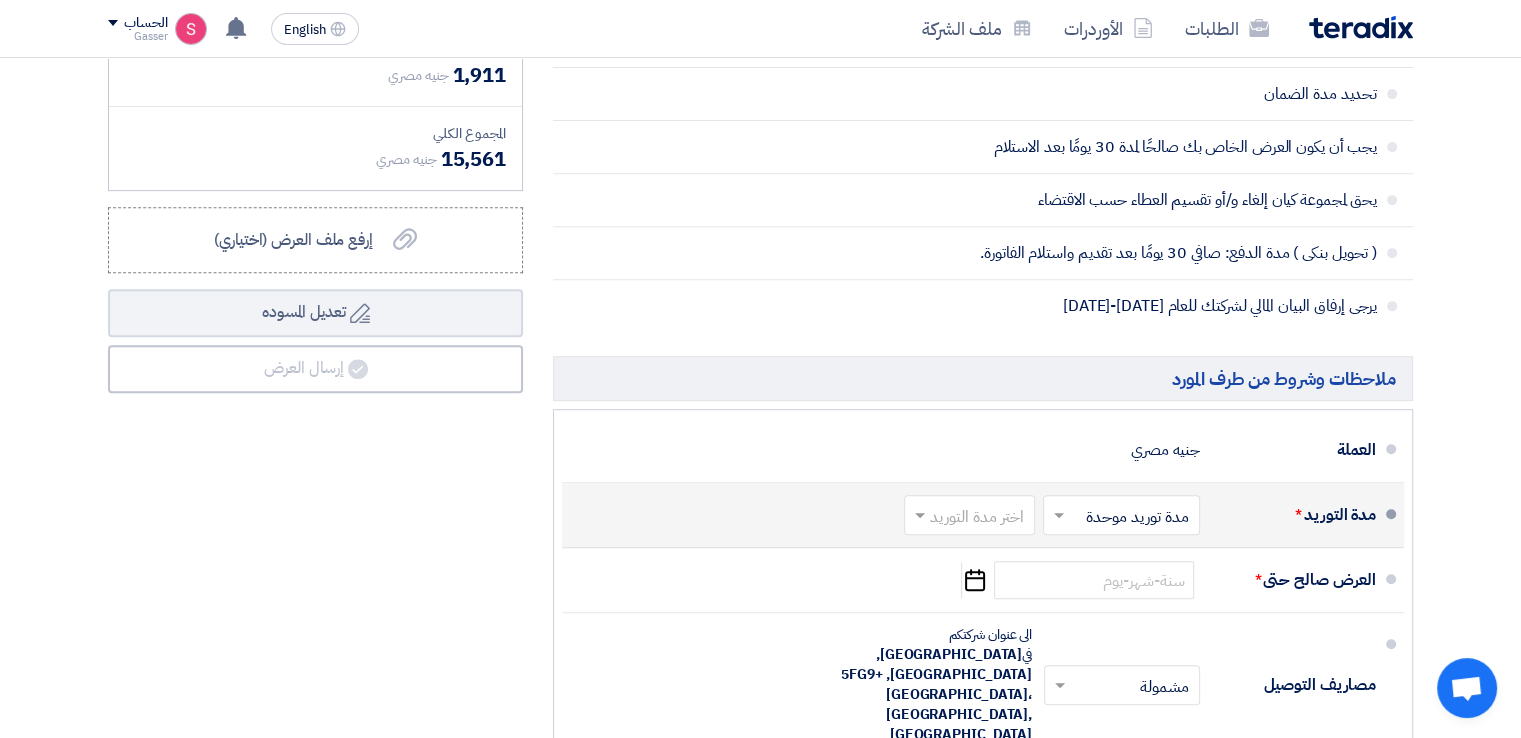 click 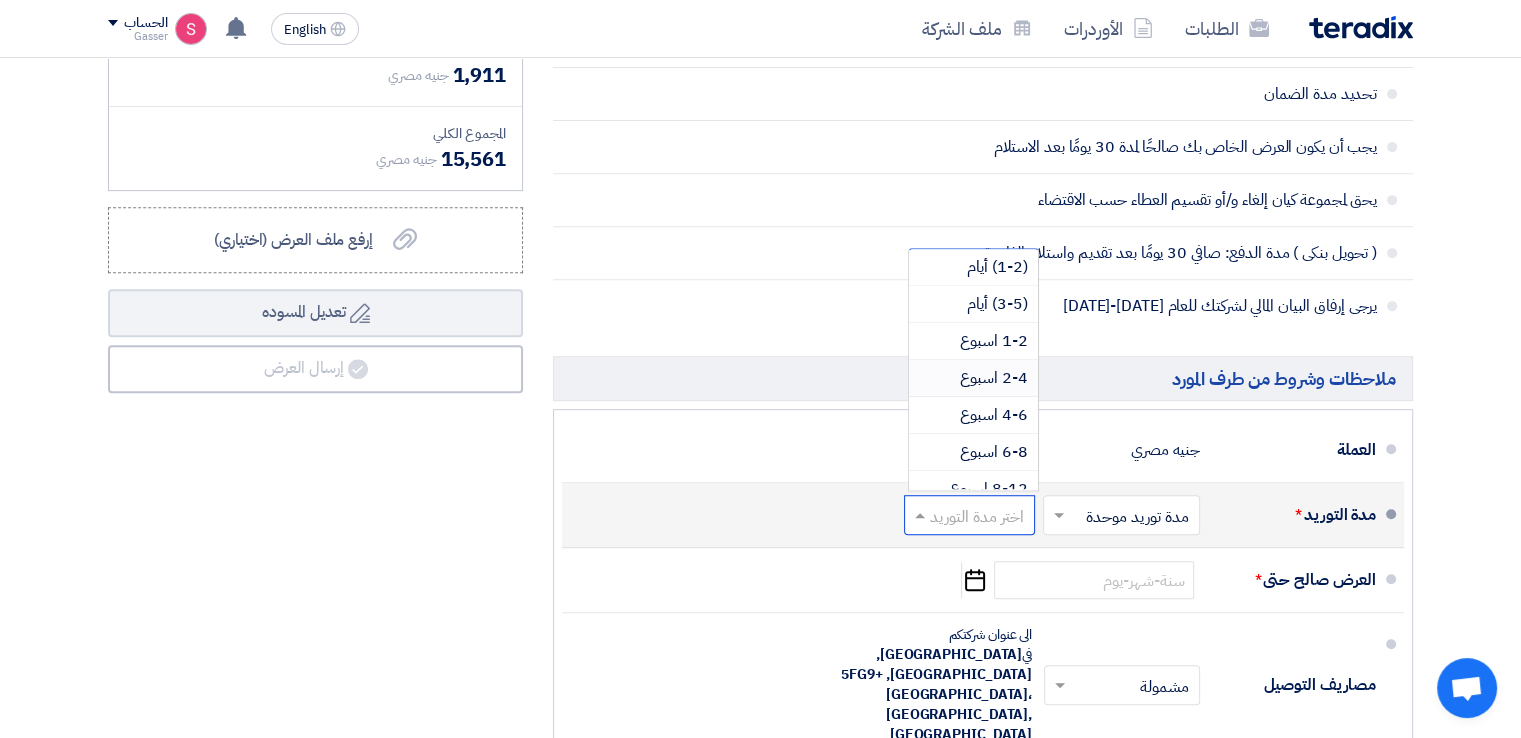 click on "2-4 اسبوع" at bounding box center (994, 378) 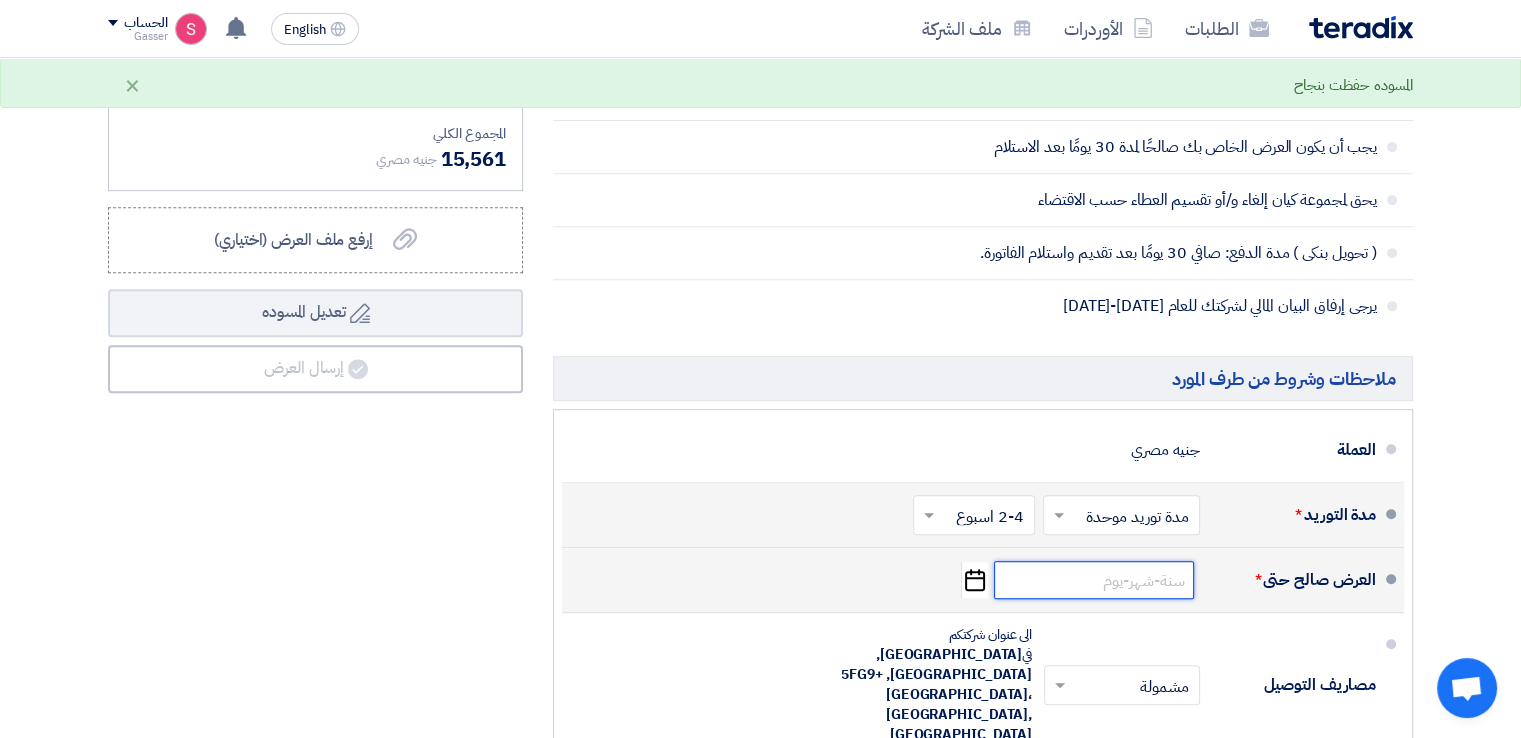 click 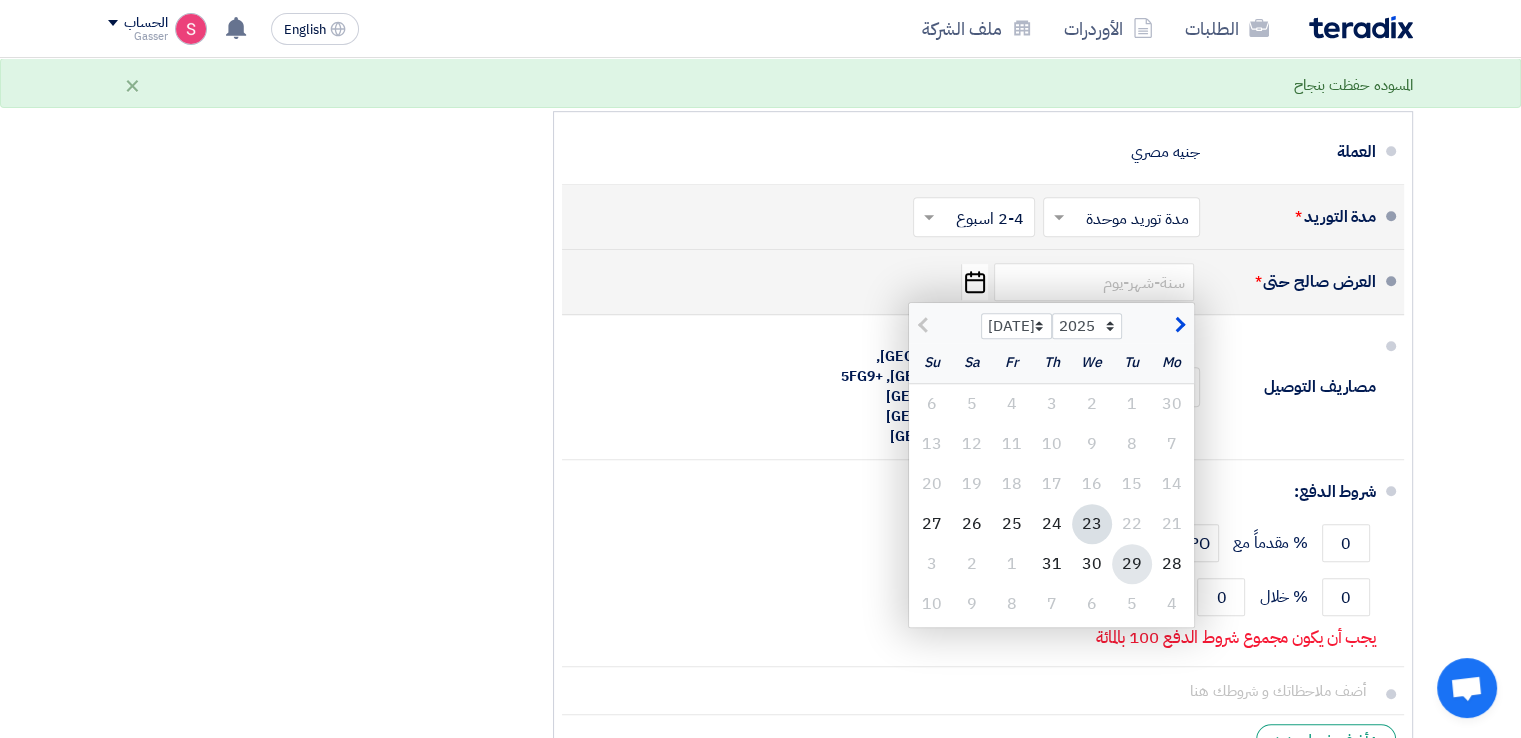 scroll, scrollTop: 1100, scrollLeft: 0, axis: vertical 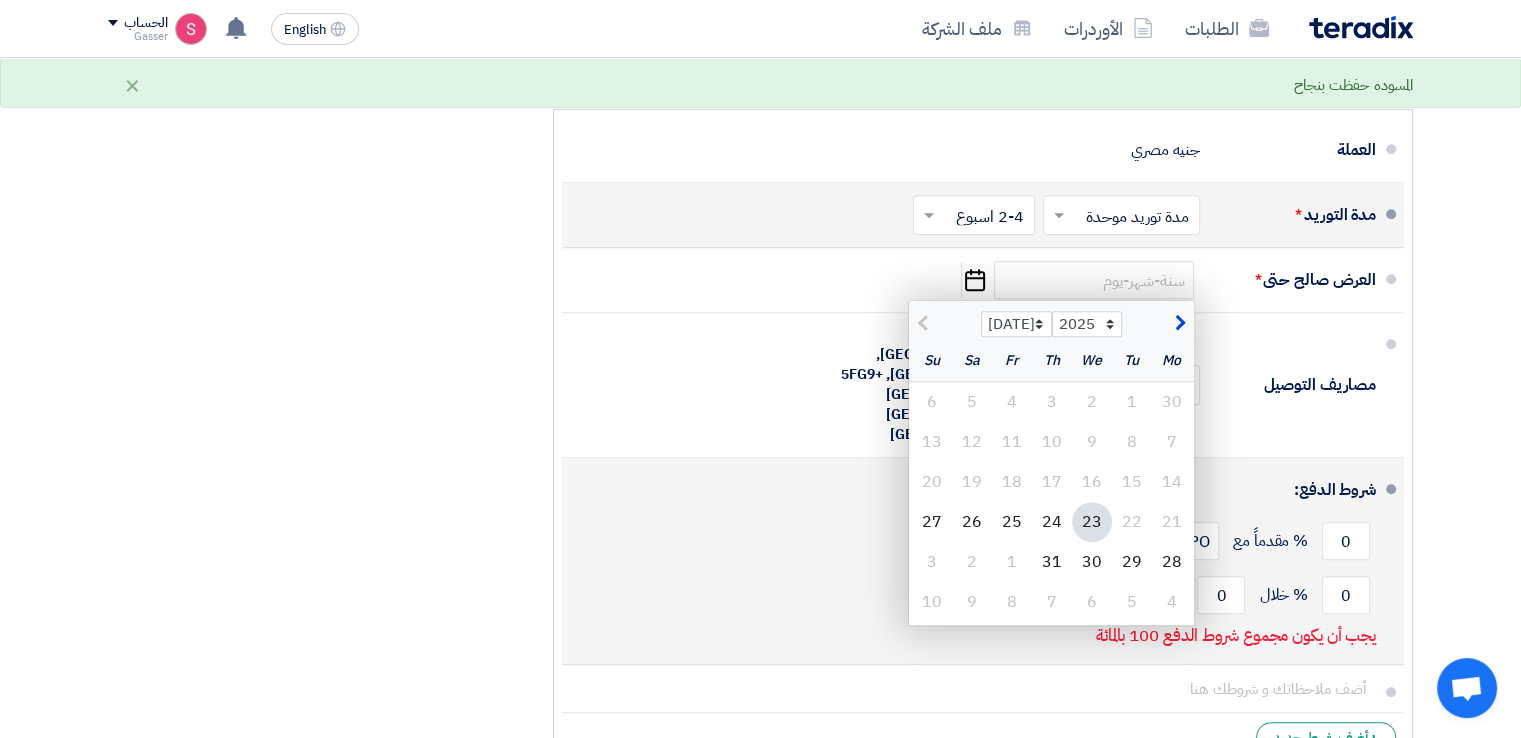 click on "29" 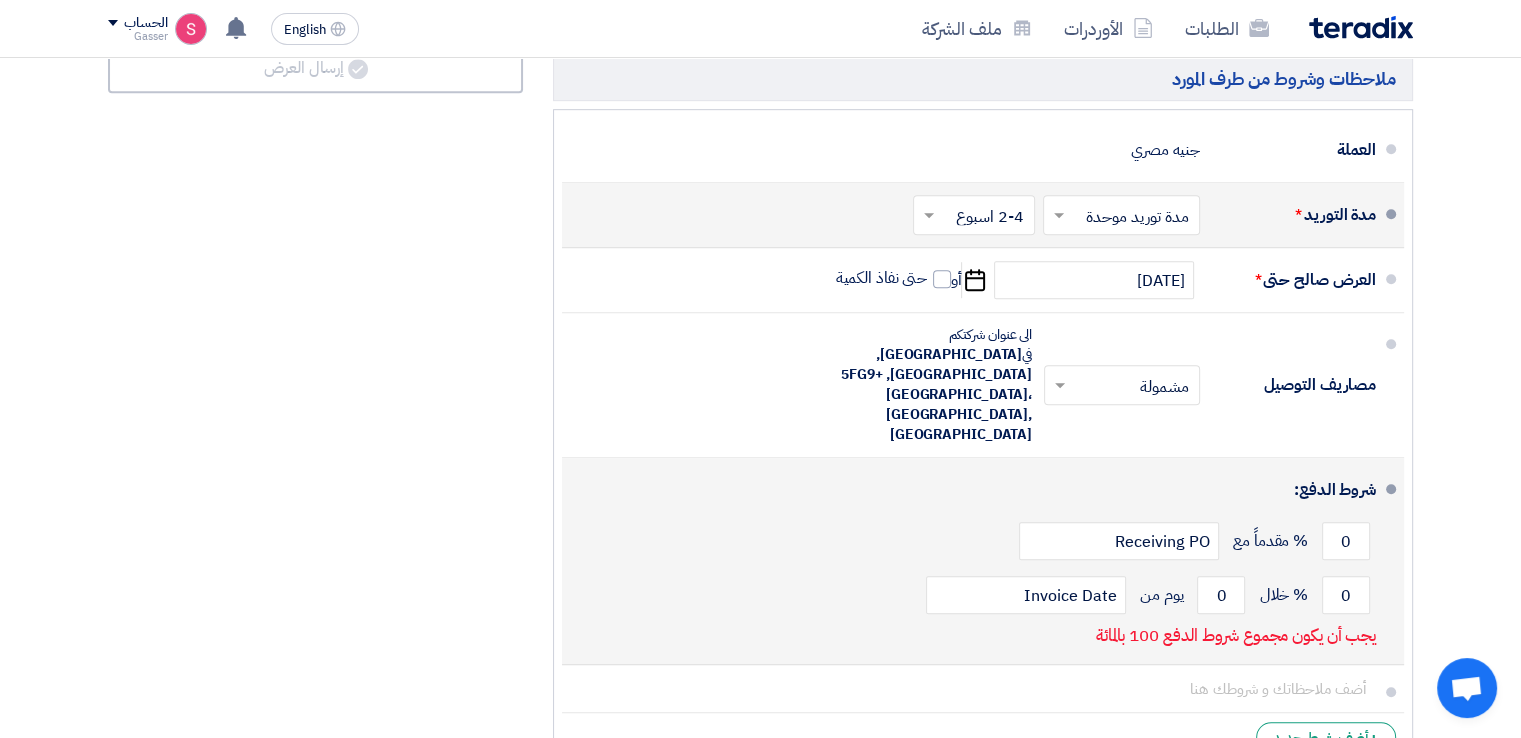 scroll, scrollTop: 1200, scrollLeft: 0, axis: vertical 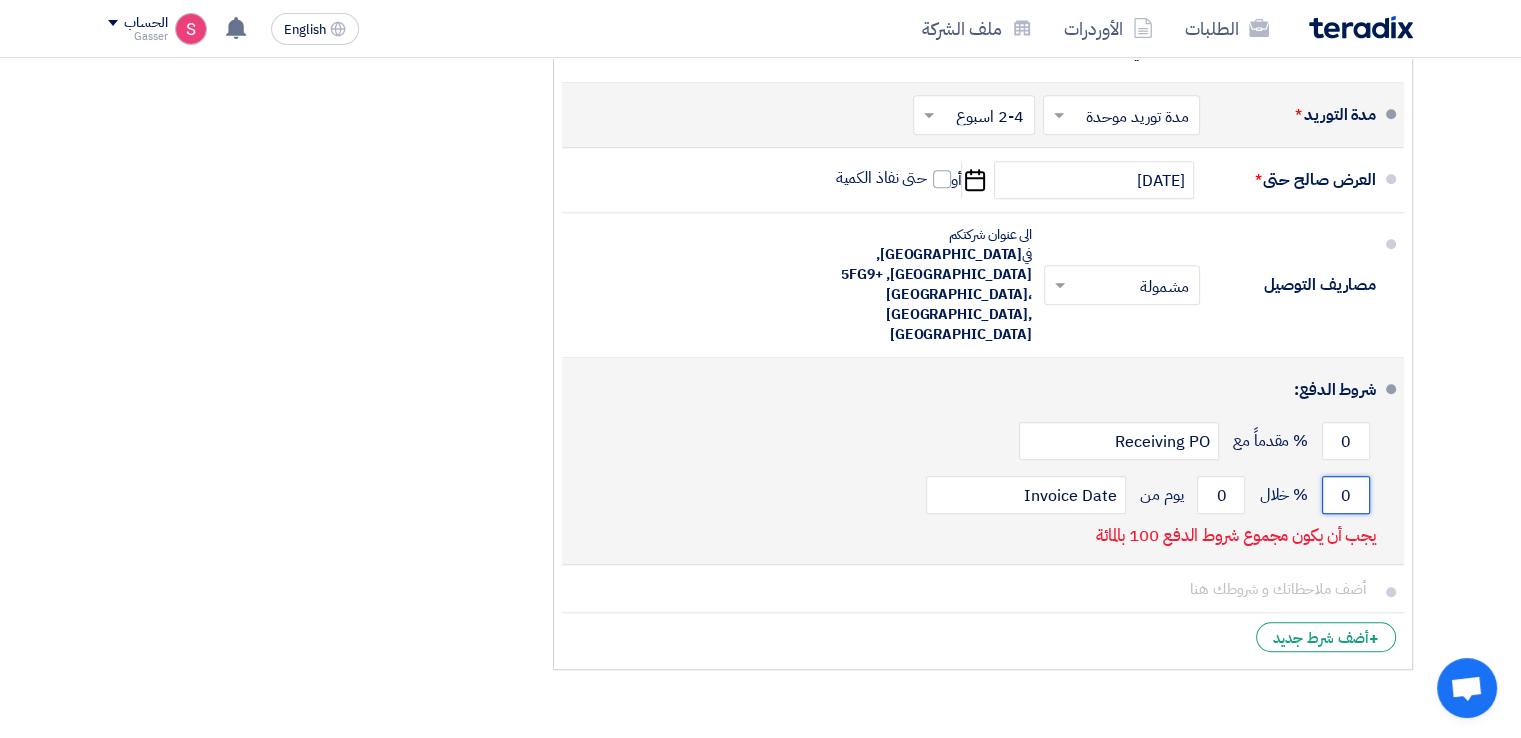 drag, startPoint x: 1360, startPoint y: 458, endPoint x: 1339, endPoint y: 456, distance: 21.095022 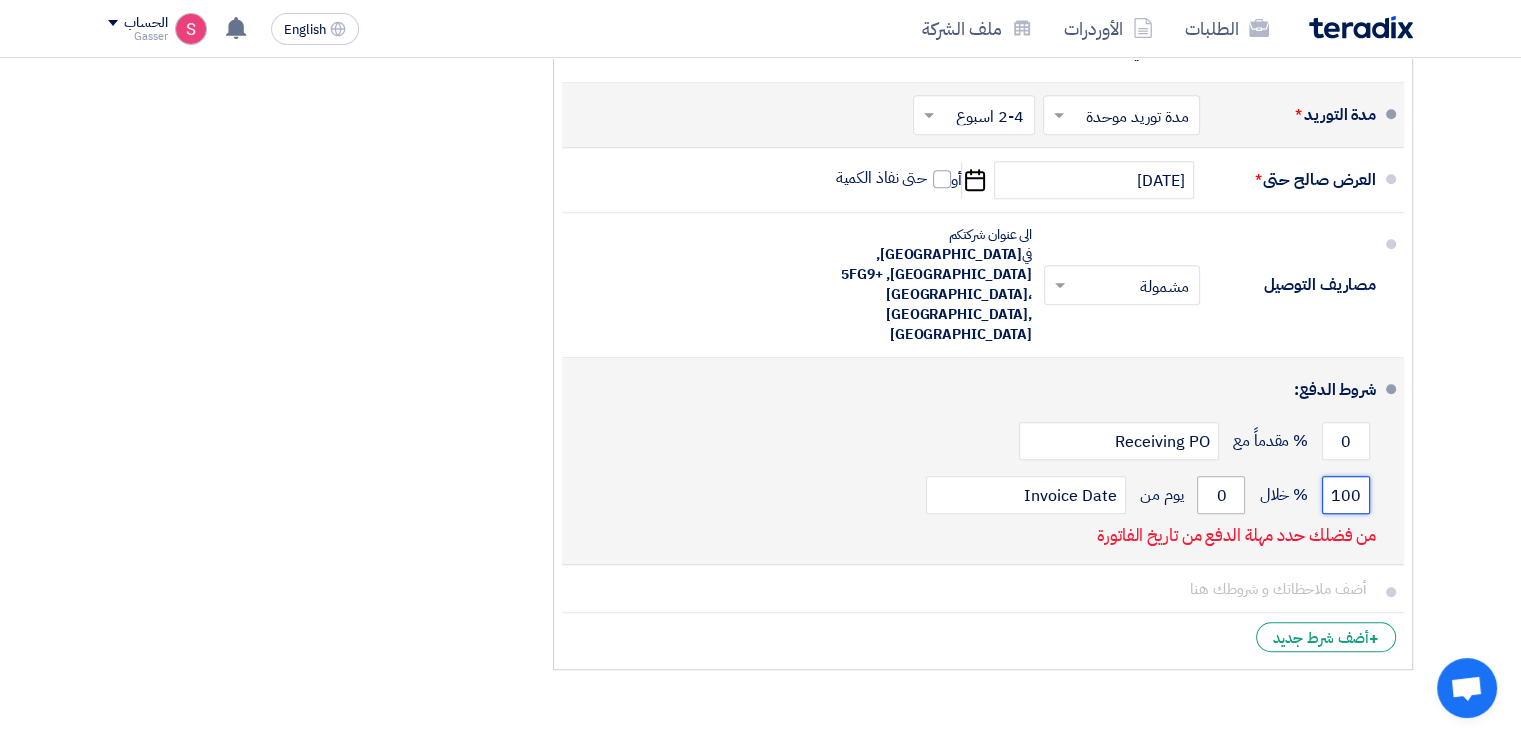 type on "100" 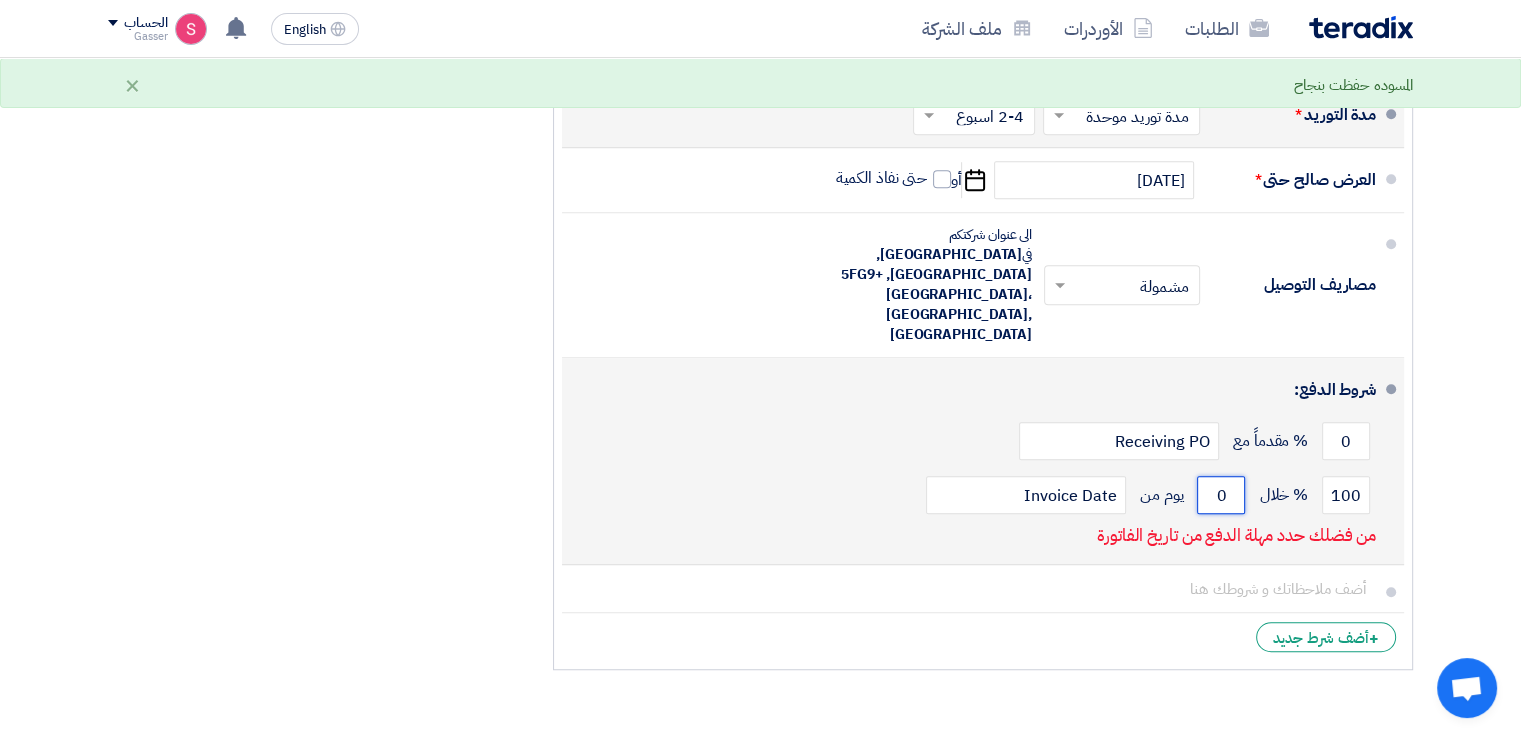 drag, startPoint x: 1226, startPoint y: 457, endPoint x: 1209, endPoint y: 461, distance: 17.464249 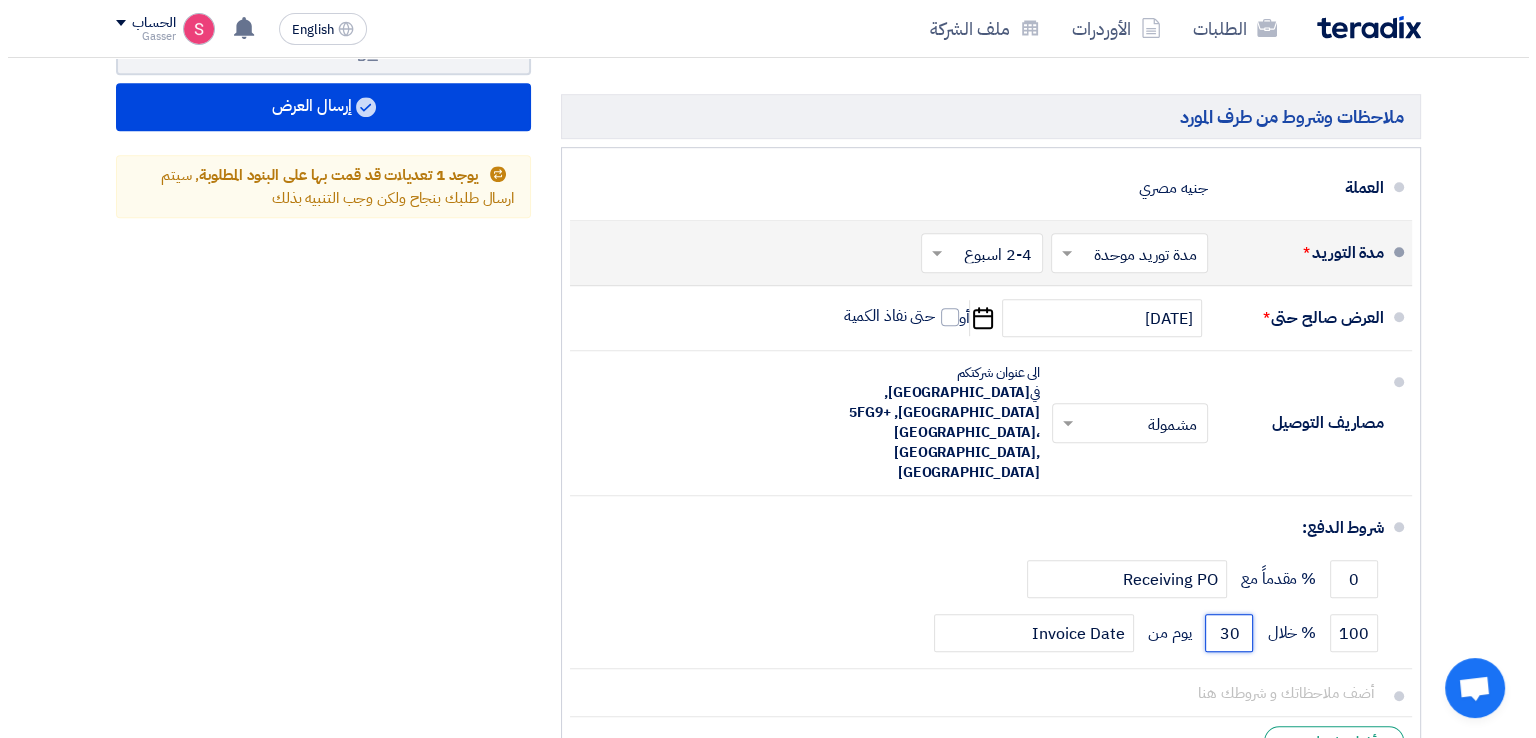scroll, scrollTop: 900, scrollLeft: 0, axis: vertical 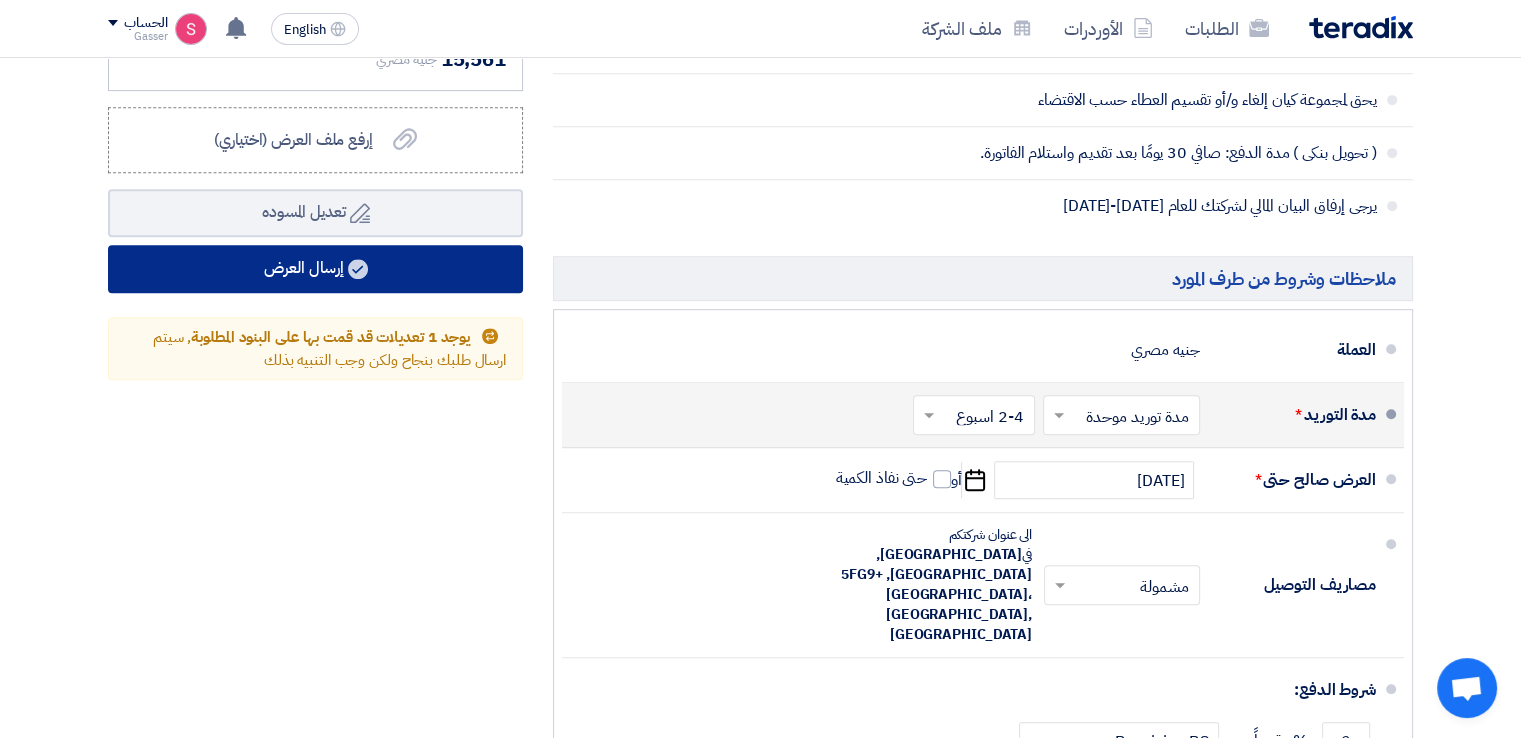 type on "30" 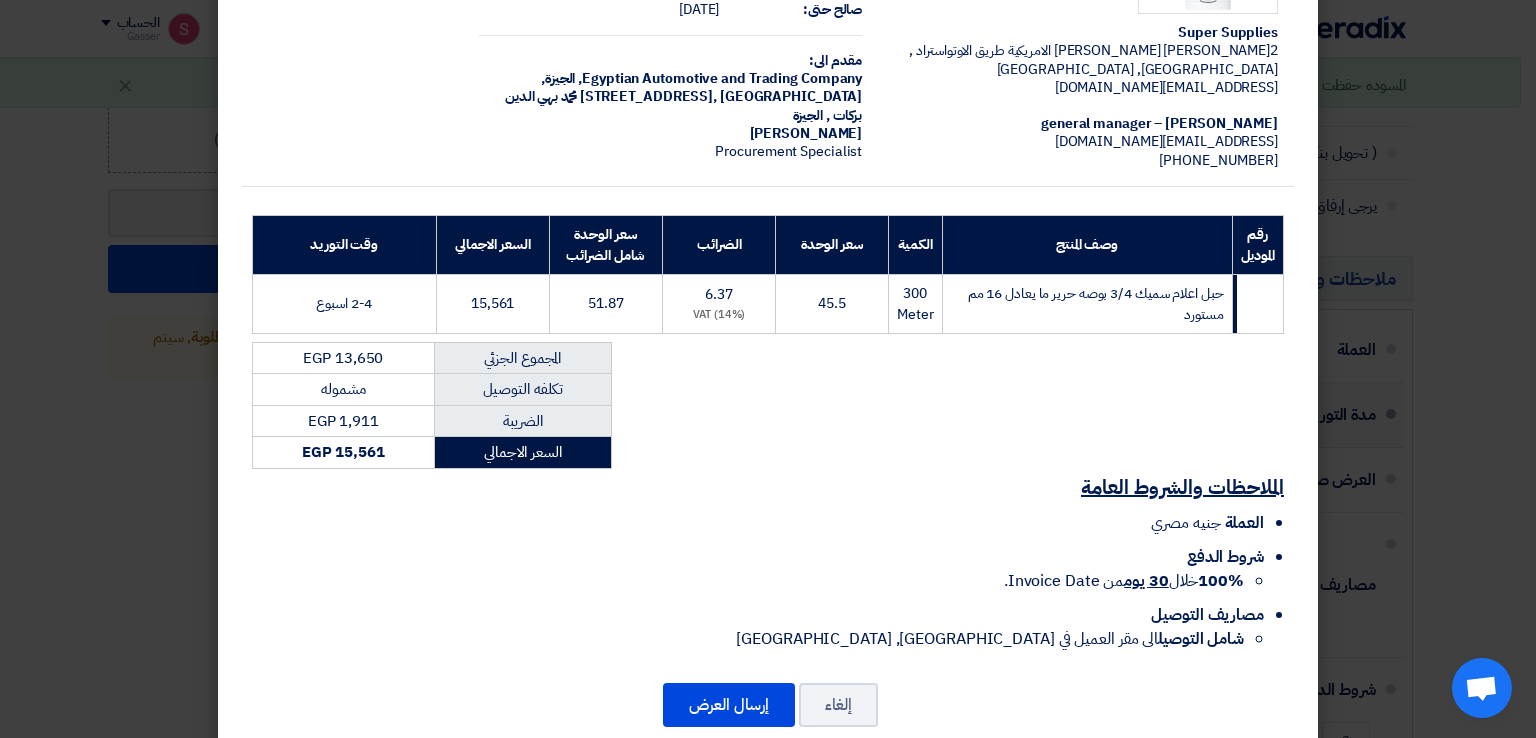 scroll, scrollTop: 170, scrollLeft: 0, axis: vertical 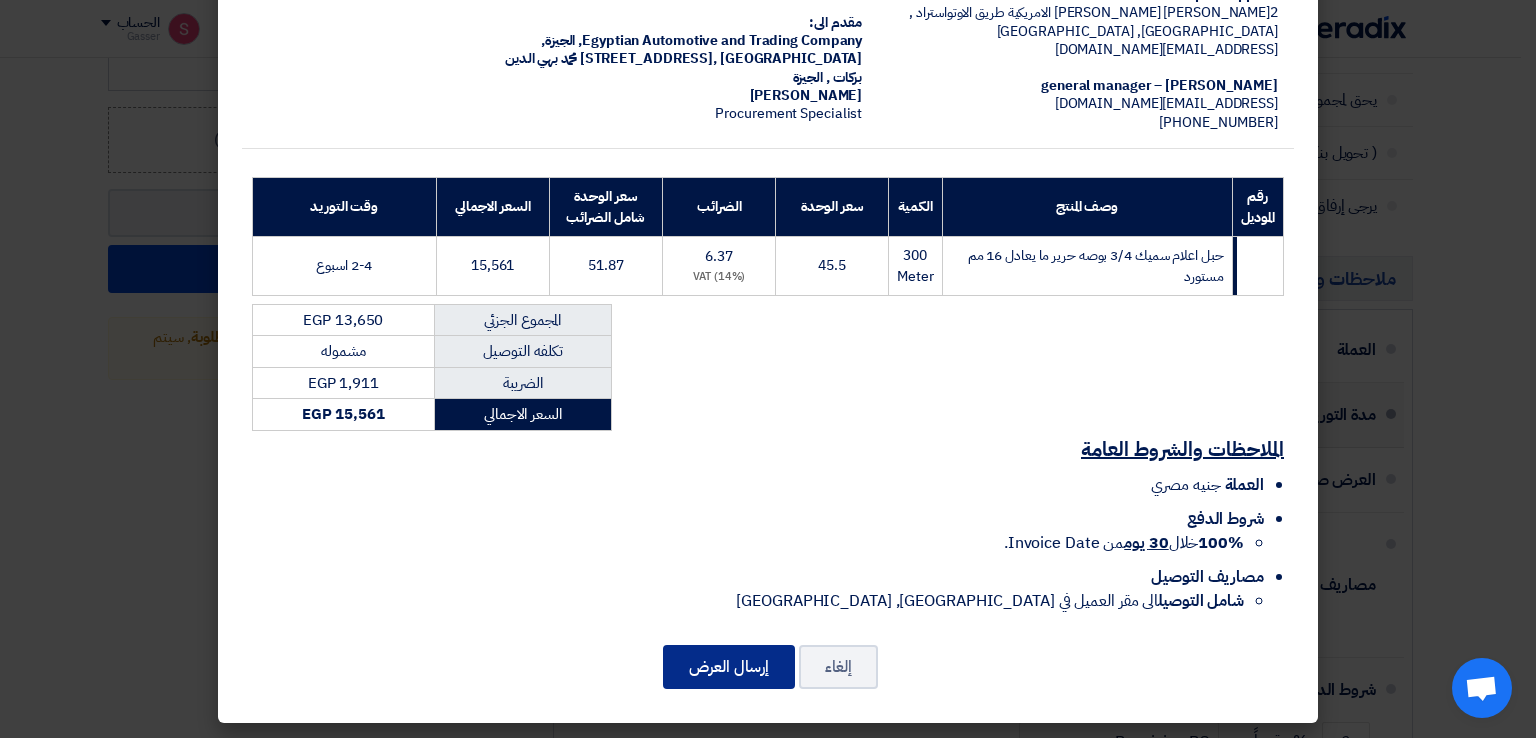 click on "إرسال العرض" 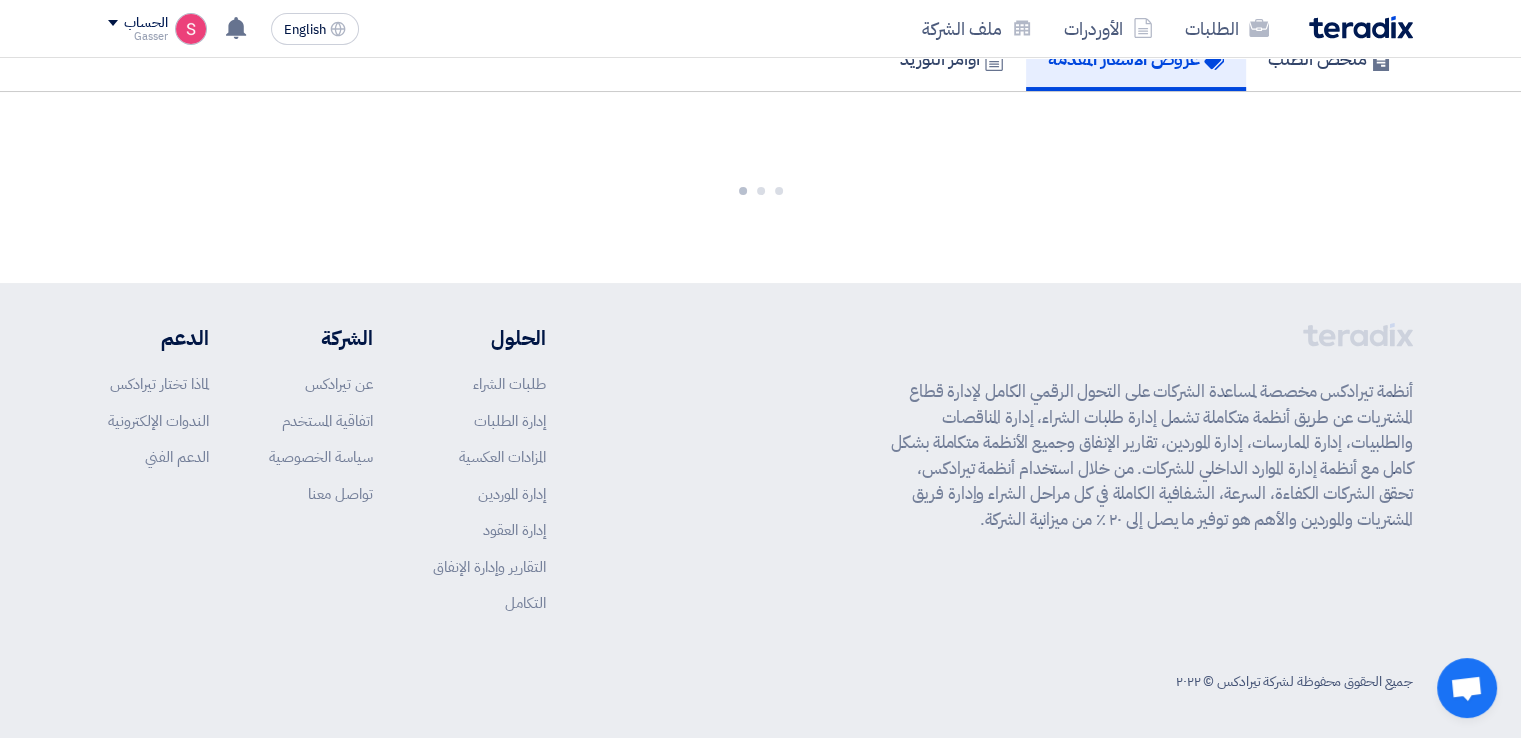 scroll, scrollTop: 1060, scrollLeft: 0, axis: vertical 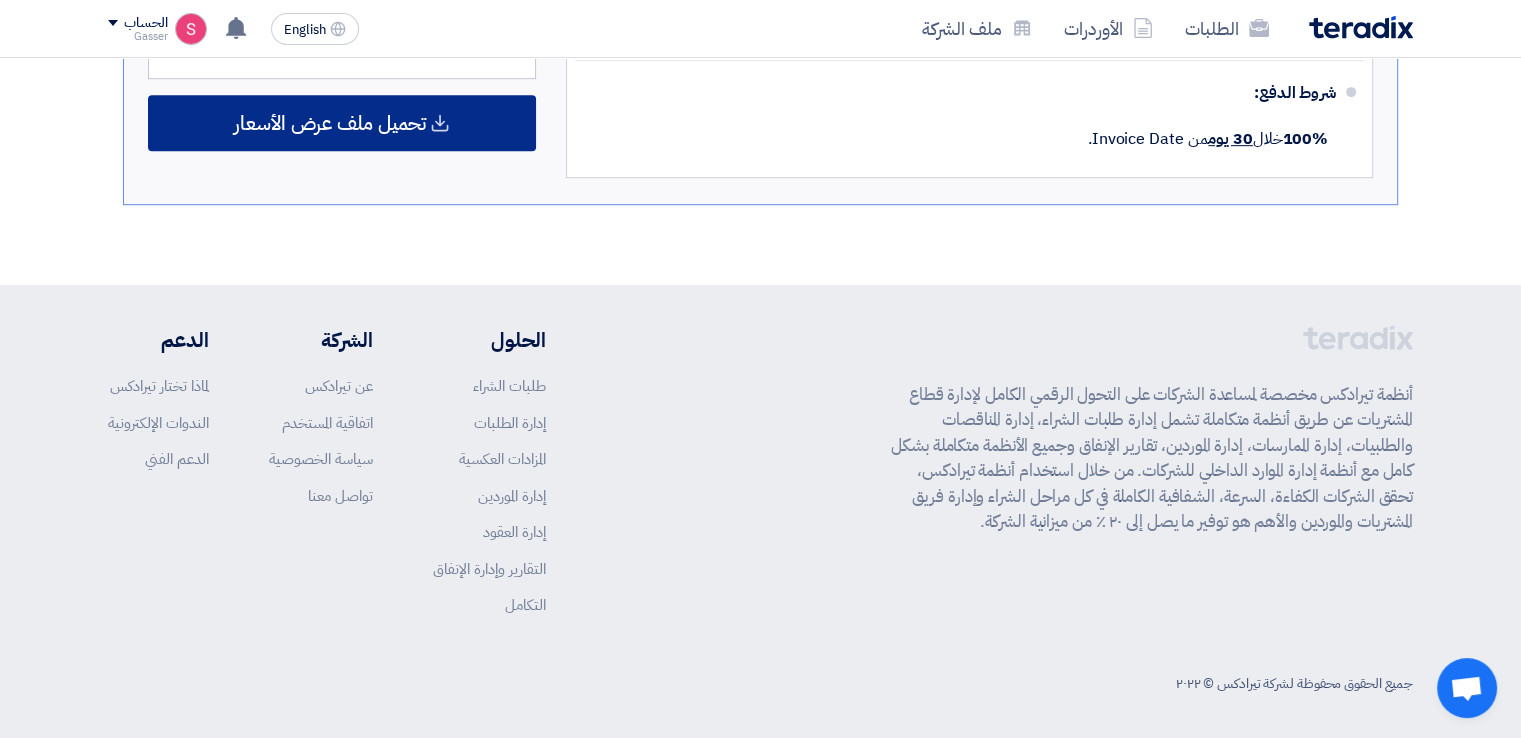 click on "تحميل ملف عرض الأسعار" at bounding box center (330, 123) 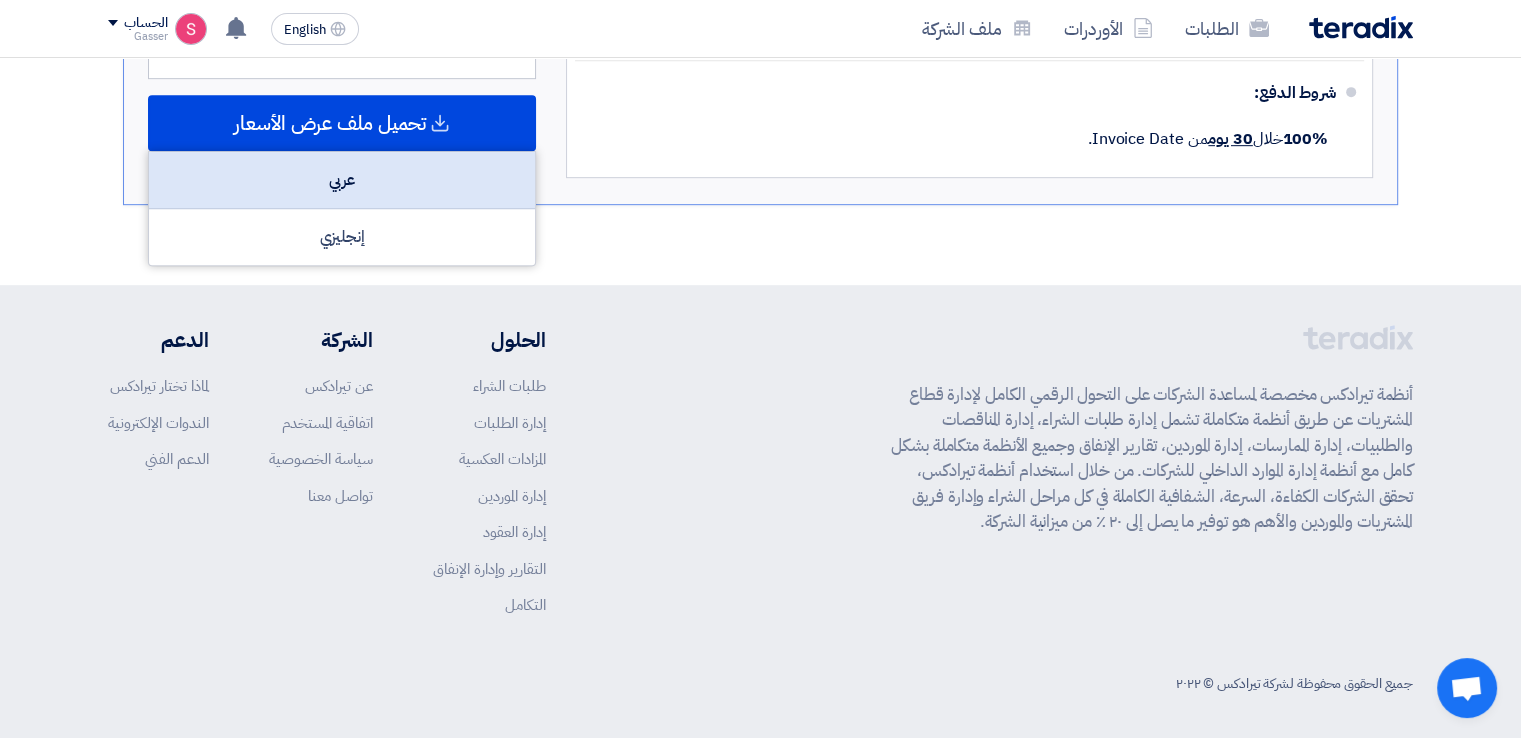 click on "عربي" at bounding box center [342, 180] 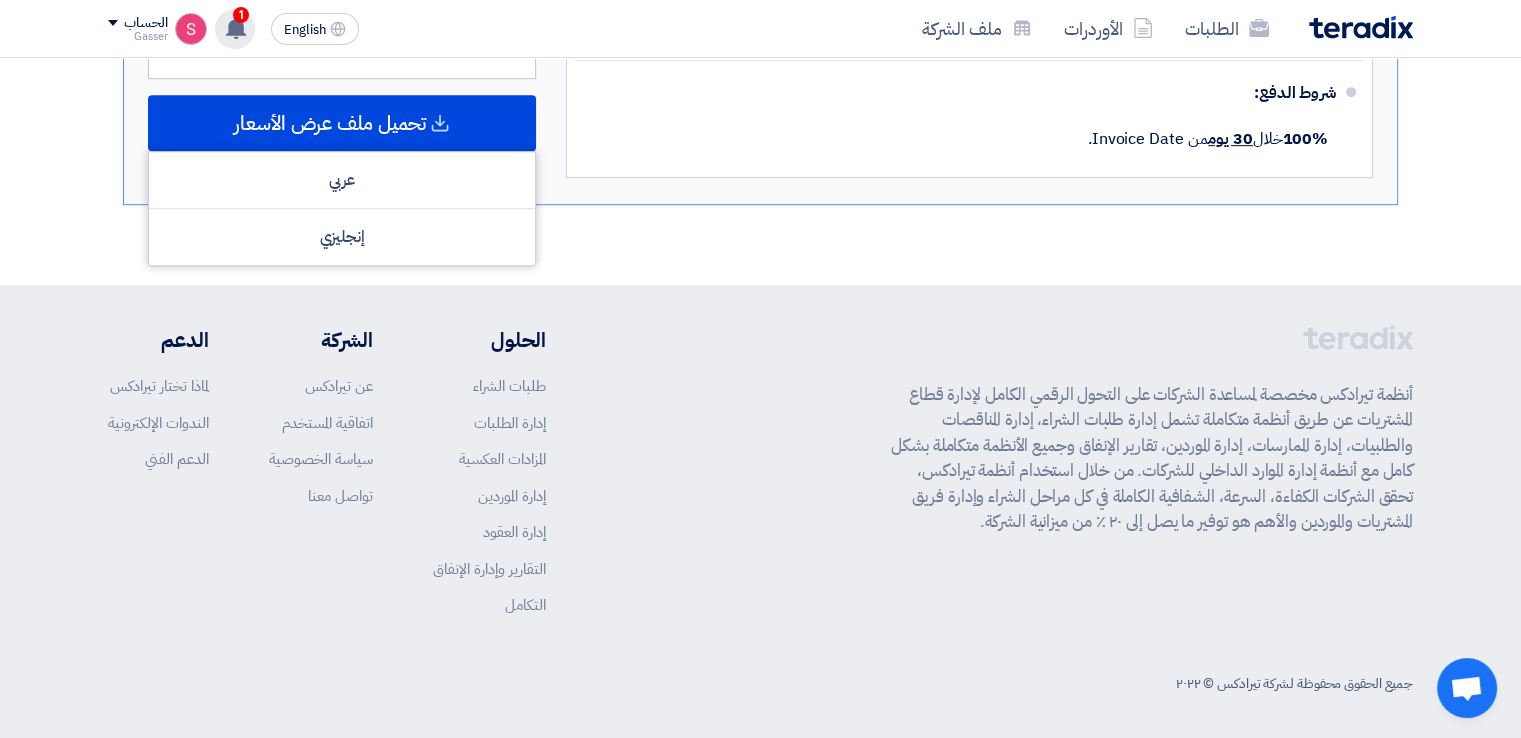 click on "1
عرض سعرك لطلب توريد حبل اعلام سميك 3/4 بوصه حرير لم يعد الان تنافسي
Just now
تم نشر طلب عروض أسعار جديد - شاهد التفاصيل
13 minutes ago" 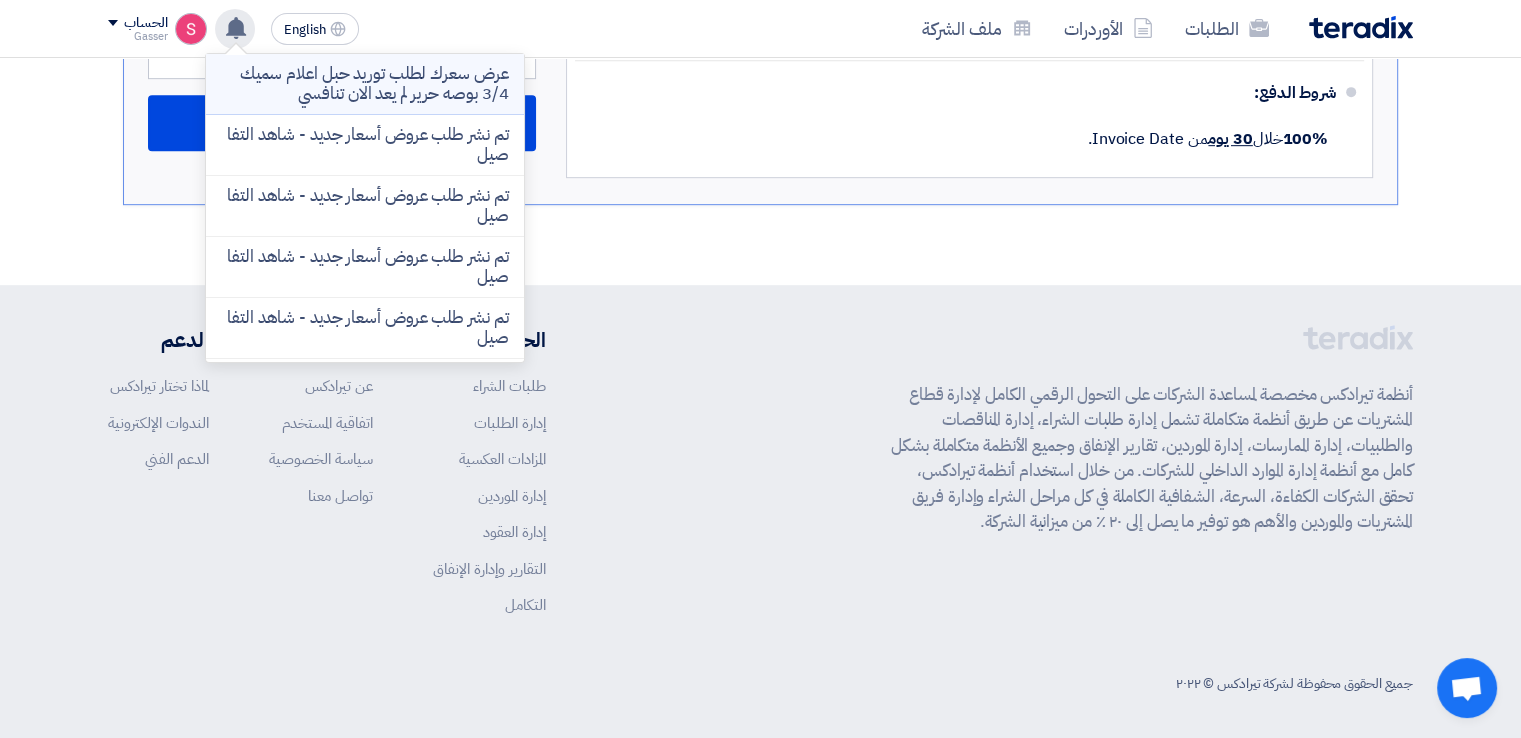 click on "عرض سعرك لطلب توريد حبل اعلام سميك 3/4 بوصه حرير لم يعد الان تنافسي" 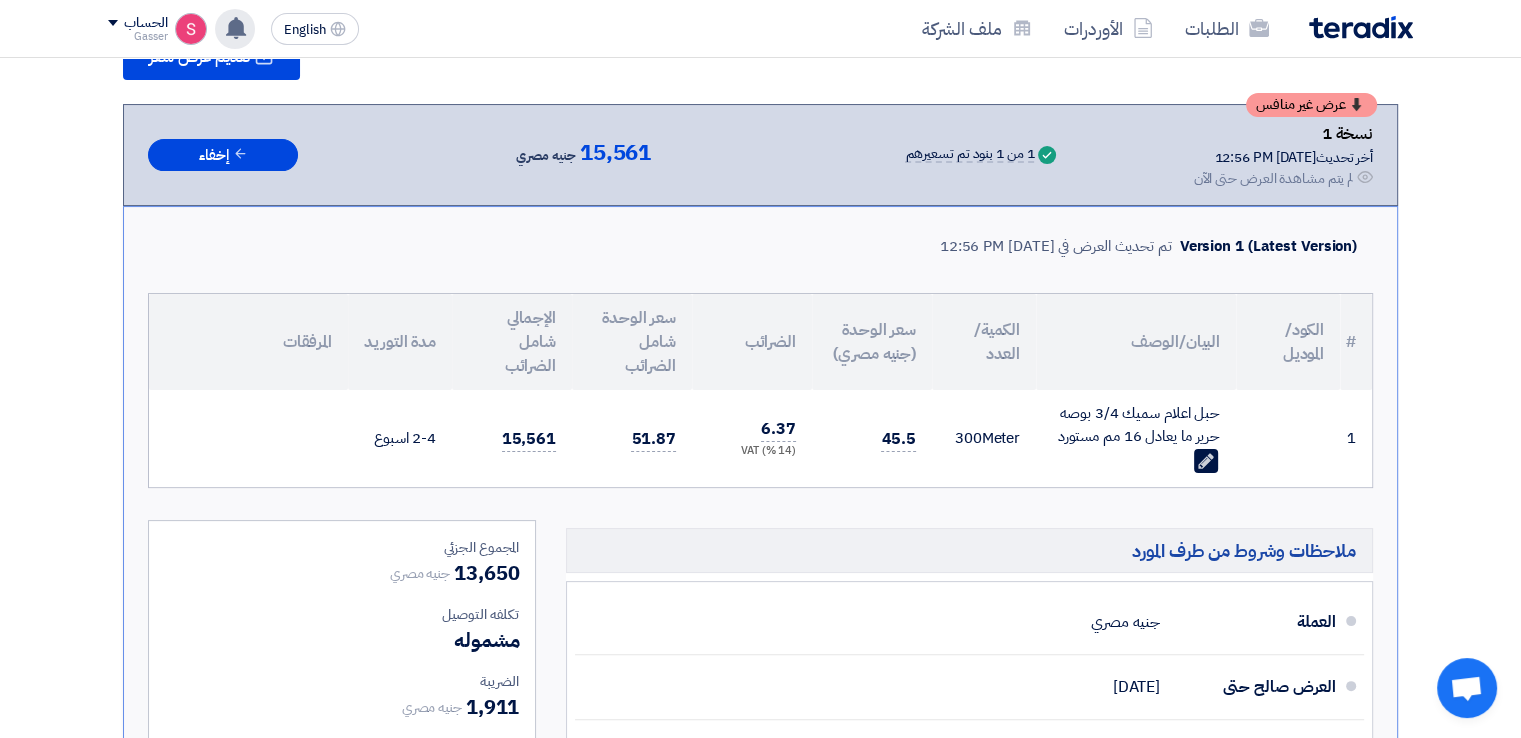 scroll, scrollTop: 269, scrollLeft: 0, axis: vertical 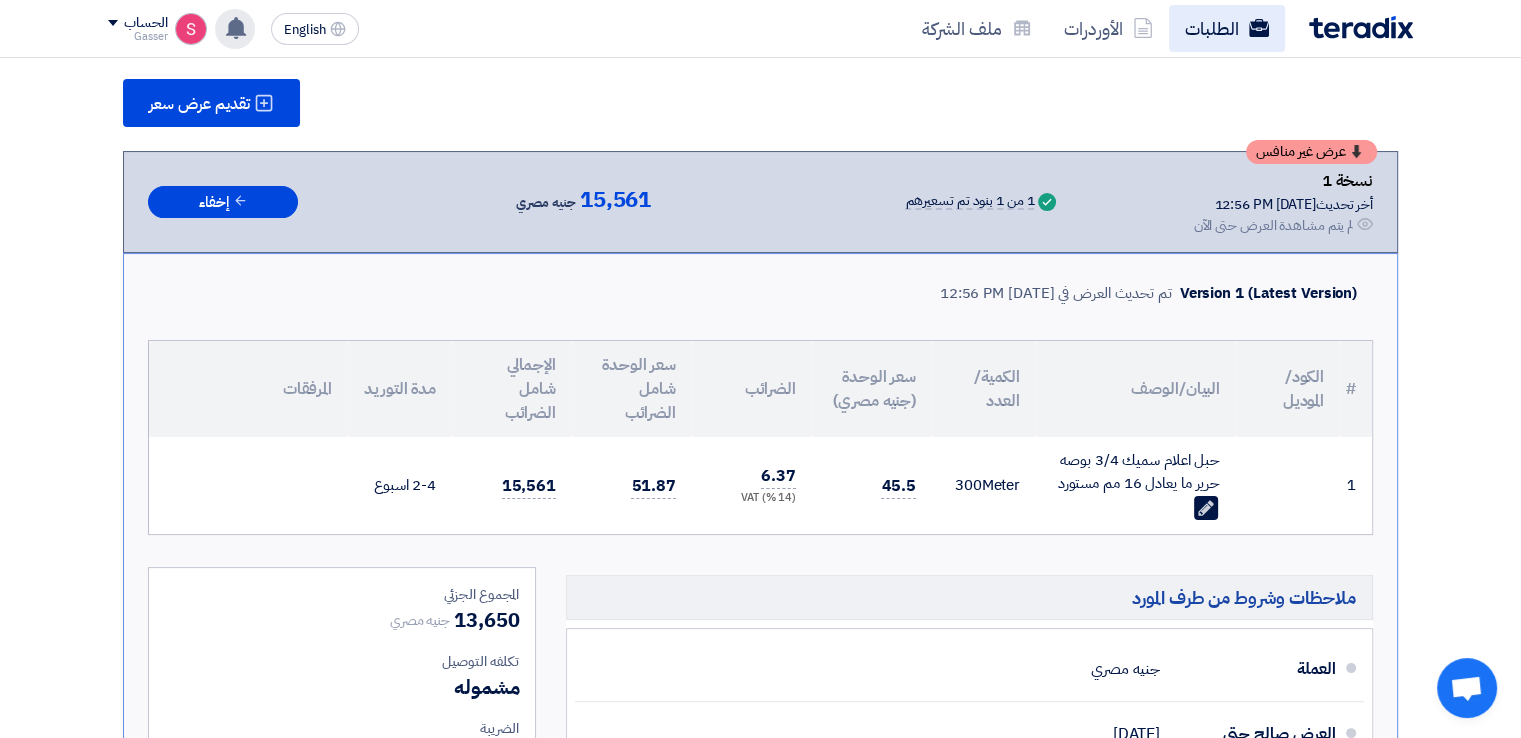 click on "الطلبات" 